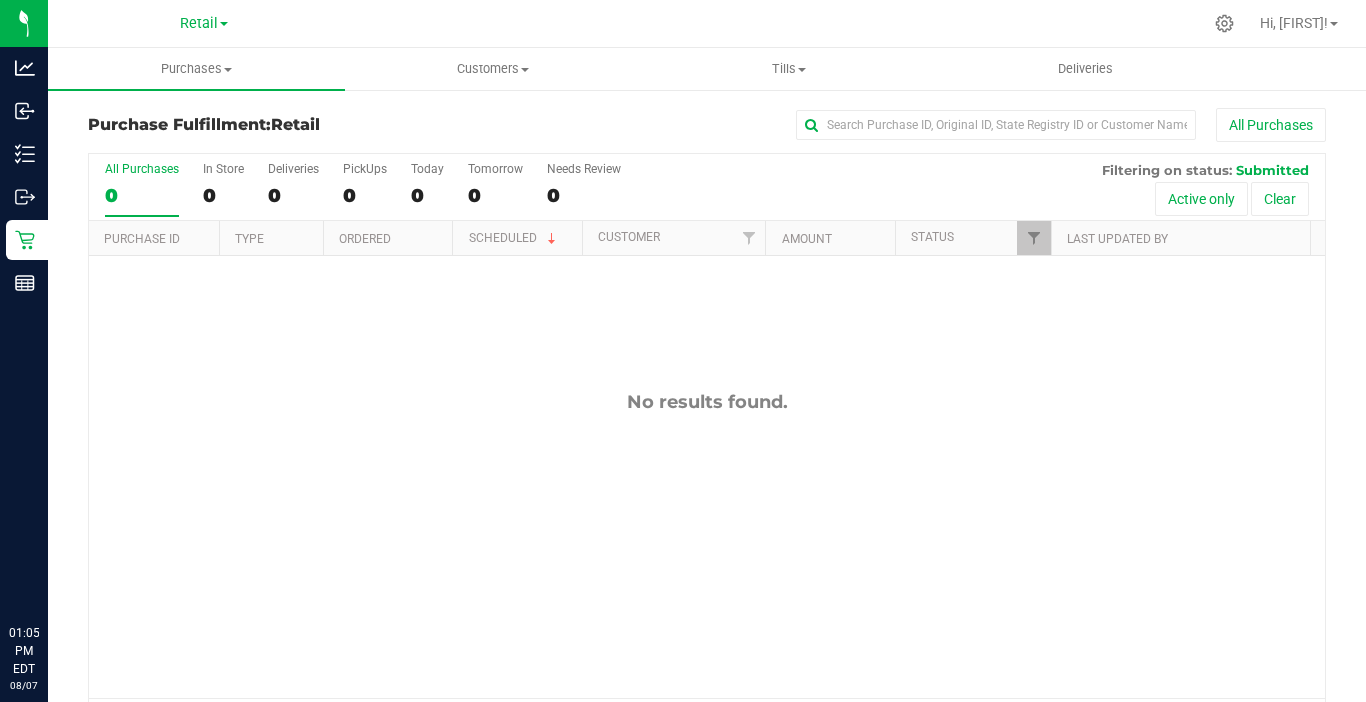 scroll, scrollTop: 0, scrollLeft: 0, axis: both 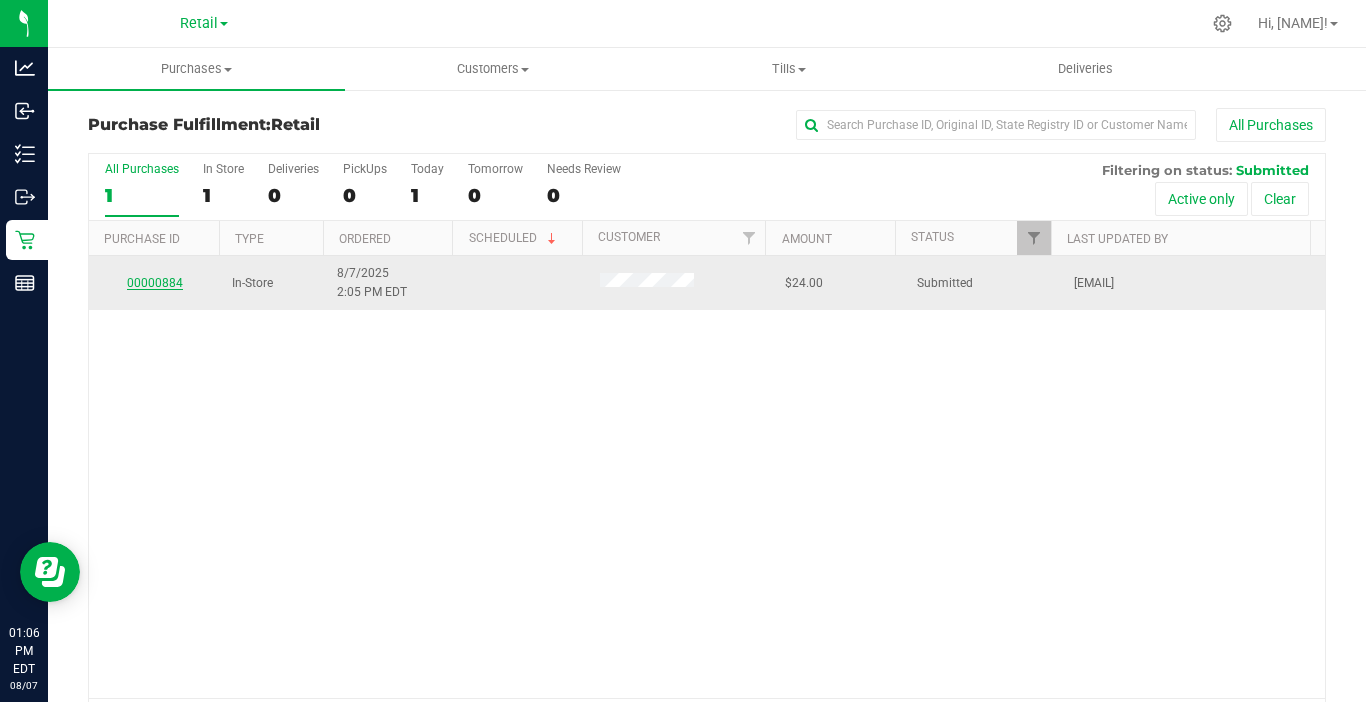 click on "00000884" at bounding box center [155, 283] 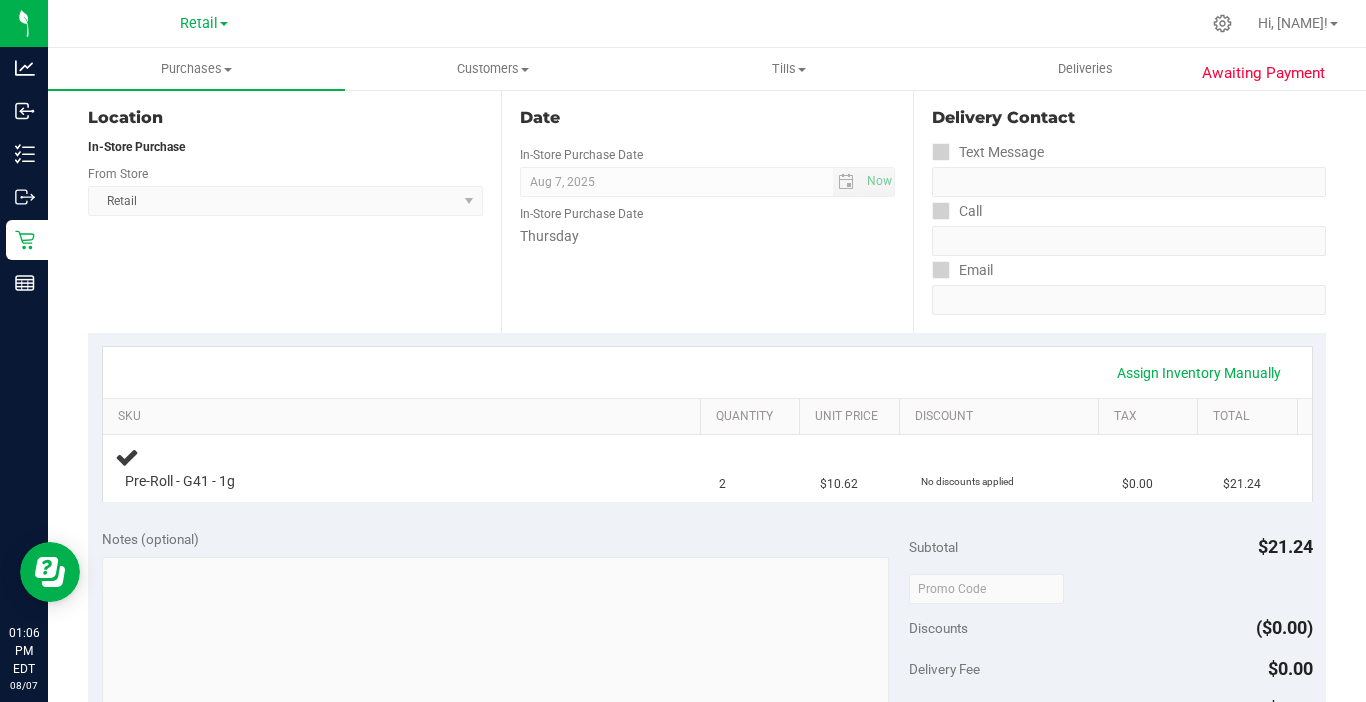 scroll, scrollTop: 200, scrollLeft: 0, axis: vertical 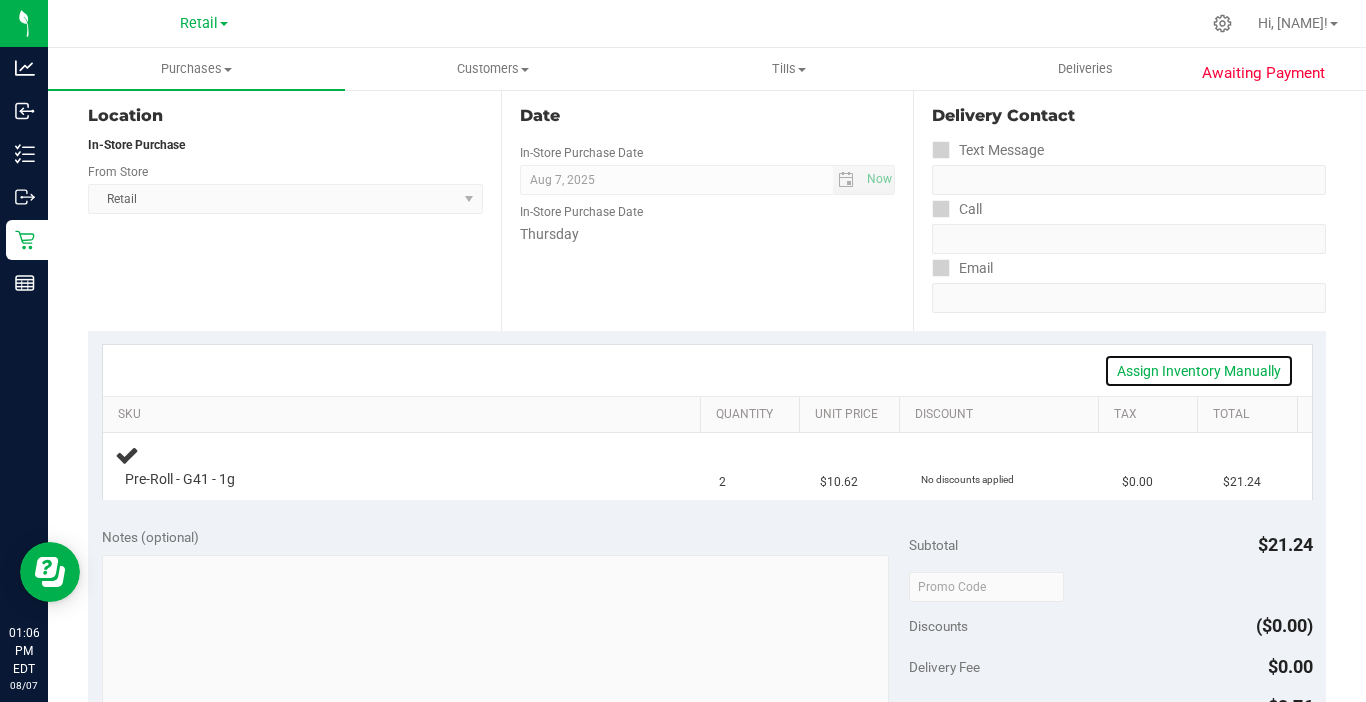 click on "Assign Inventory Manually" at bounding box center [1199, 371] 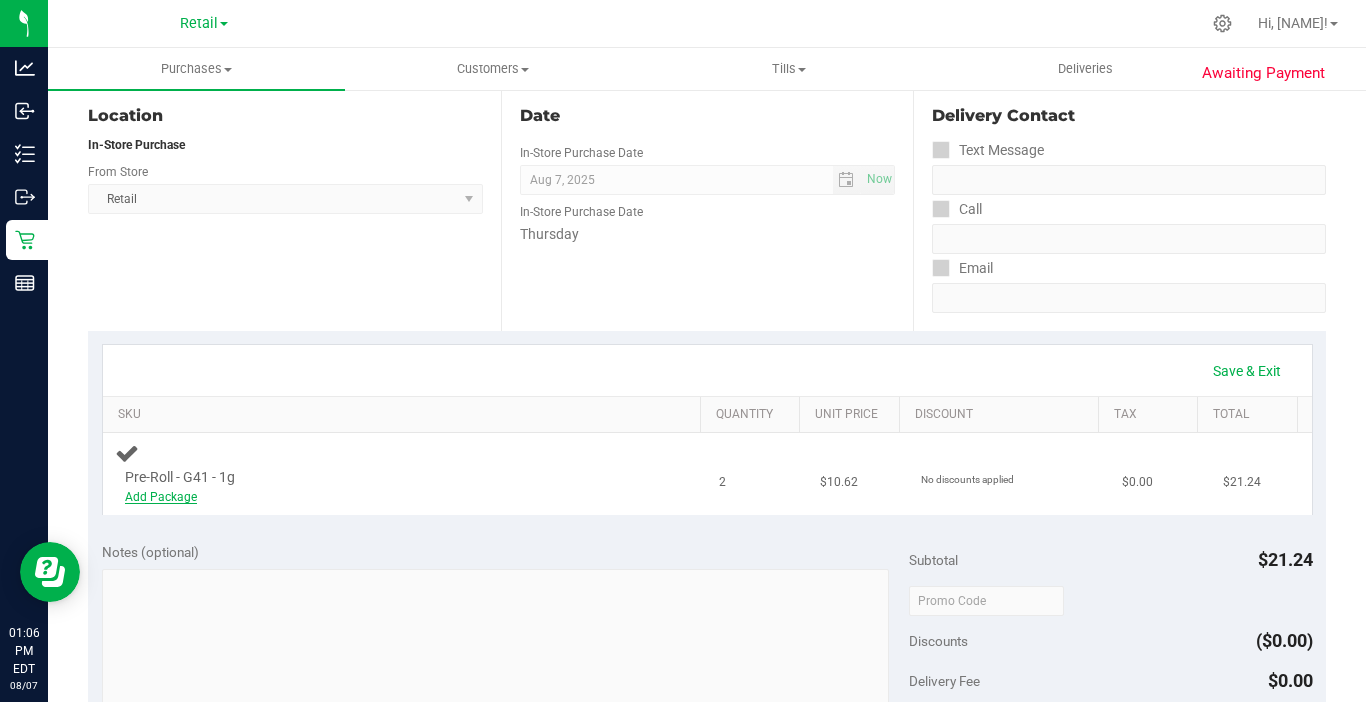 click on "Add Package" at bounding box center [161, 497] 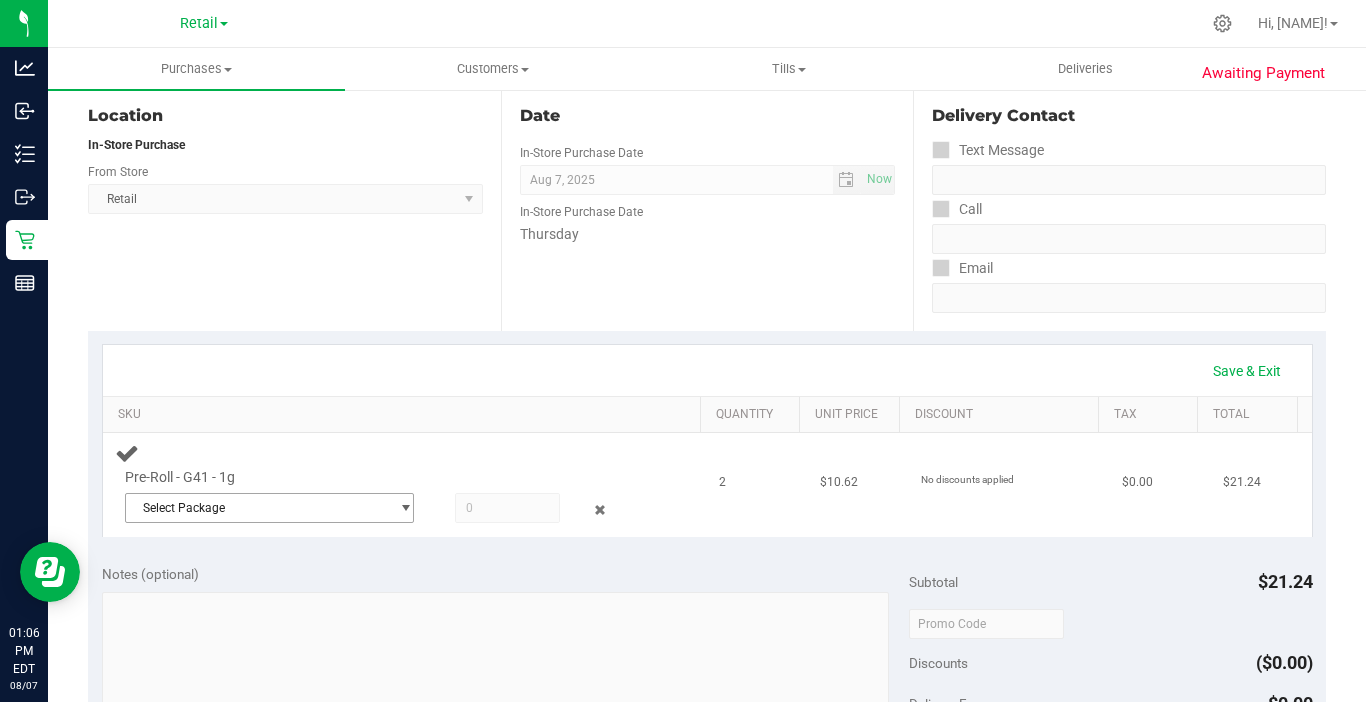 click on "Select Package" at bounding box center (257, 508) 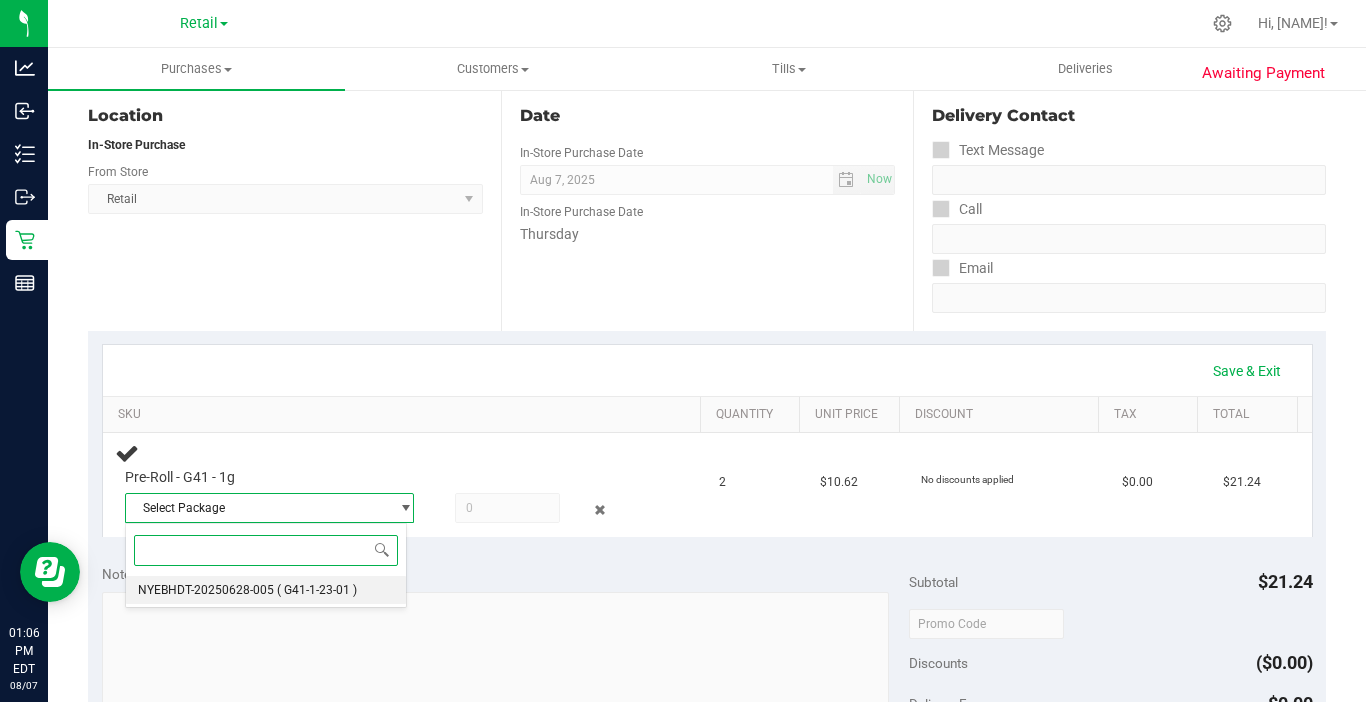 click on "NYEBHDT-20250628-005" at bounding box center (206, 590) 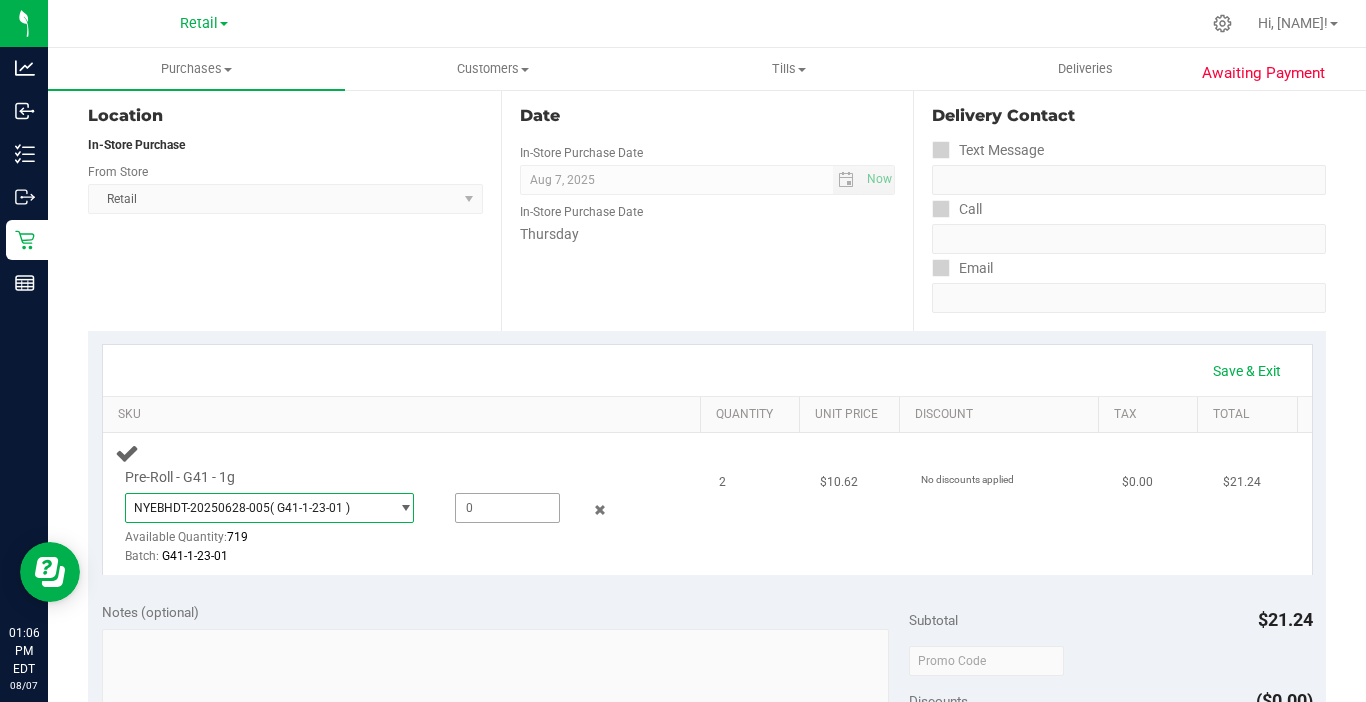 click at bounding box center (507, 508) 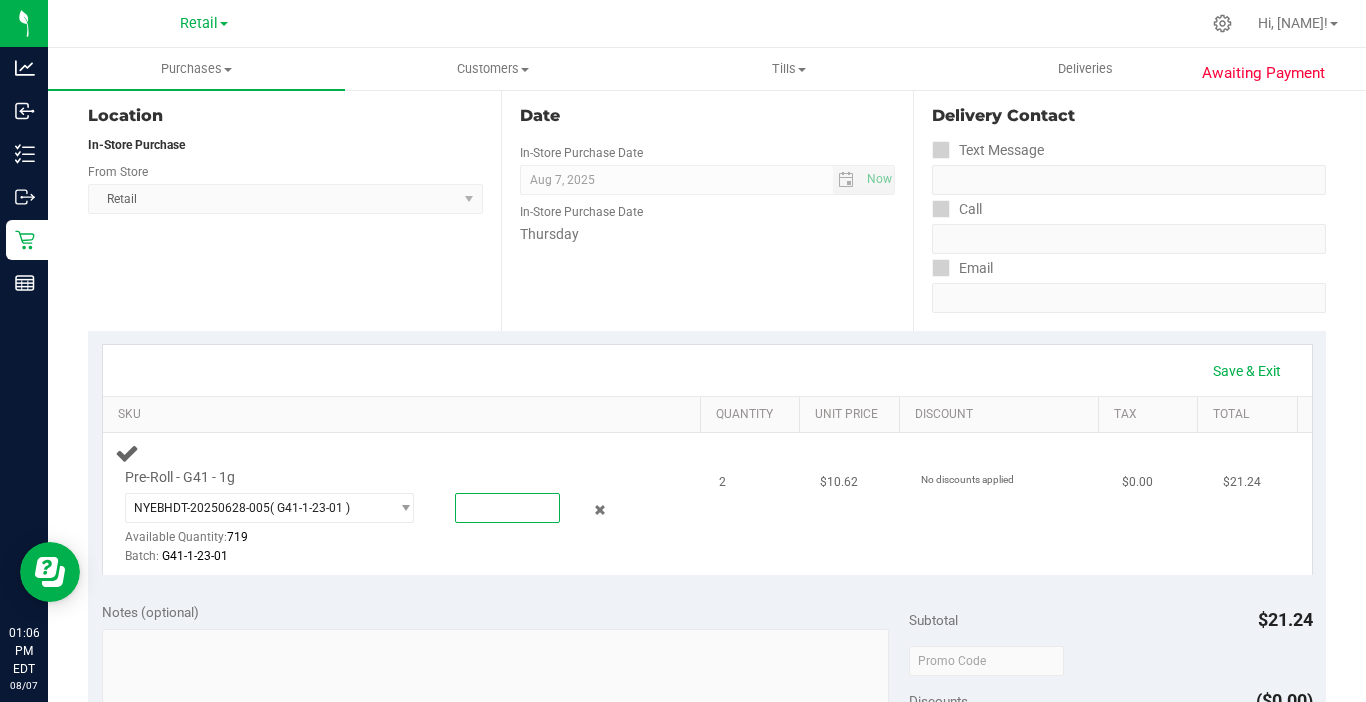 type on "2" 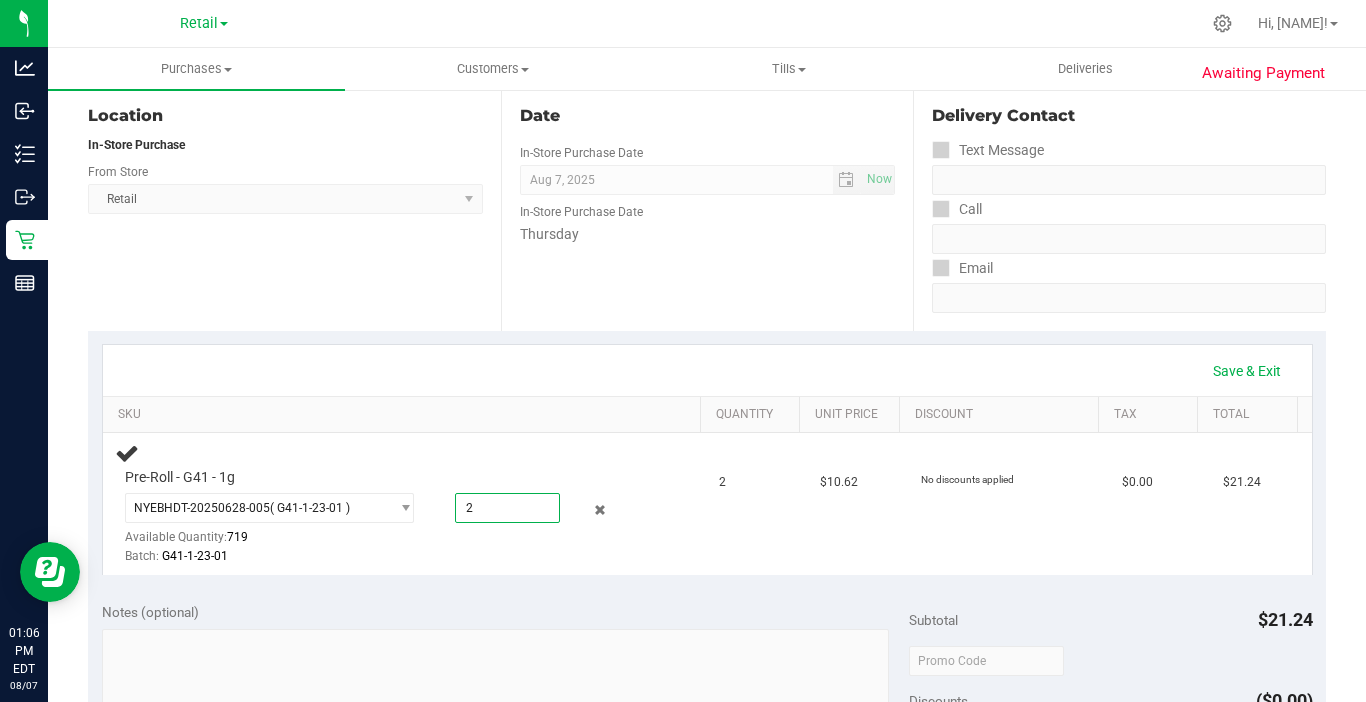type on "2.0000" 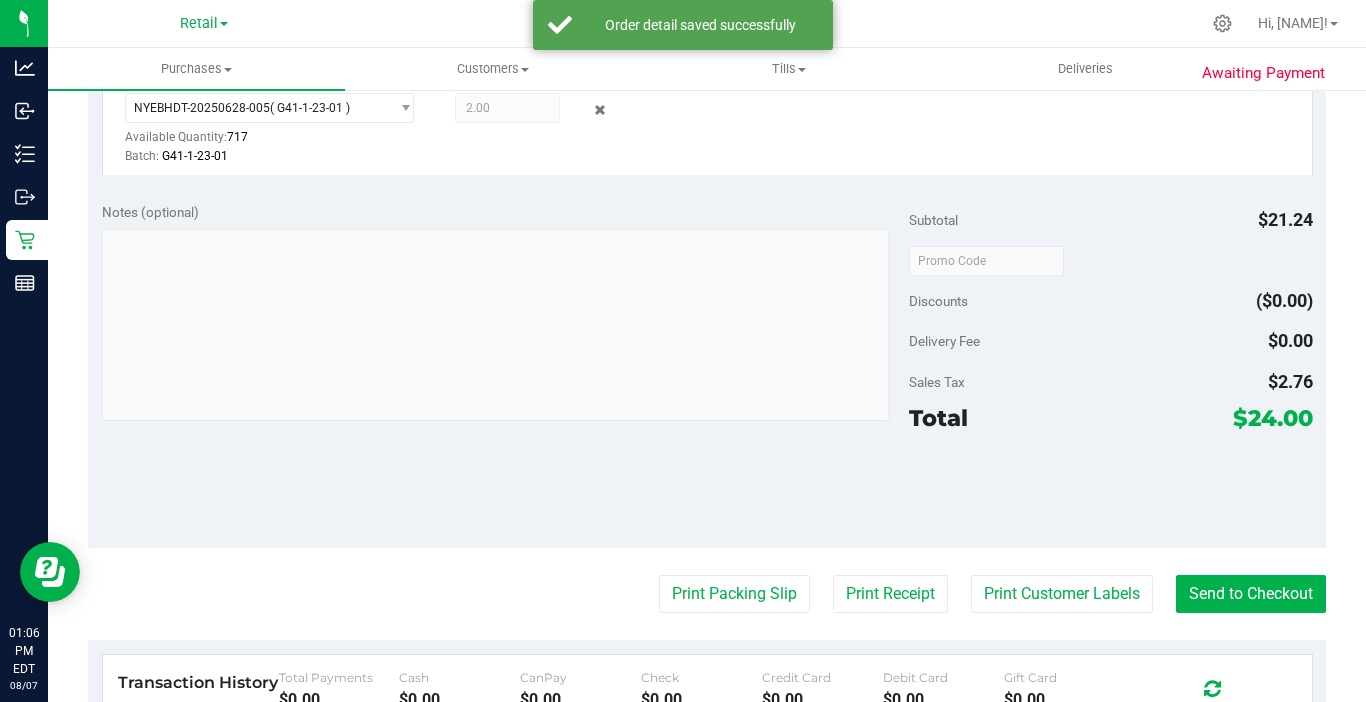 scroll, scrollTop: 700, scrollLeft: 0, axis: vertical 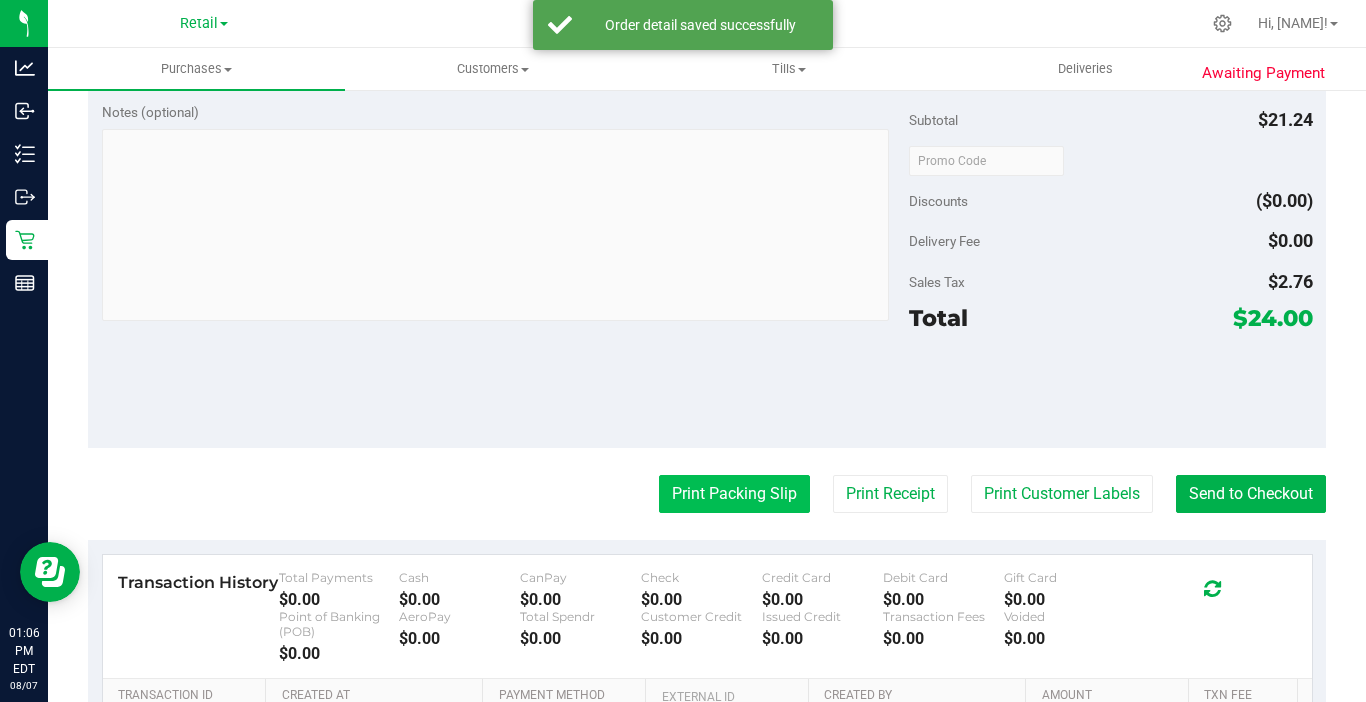 click on "Print Packing Slip" at bounding box center [734, 494] 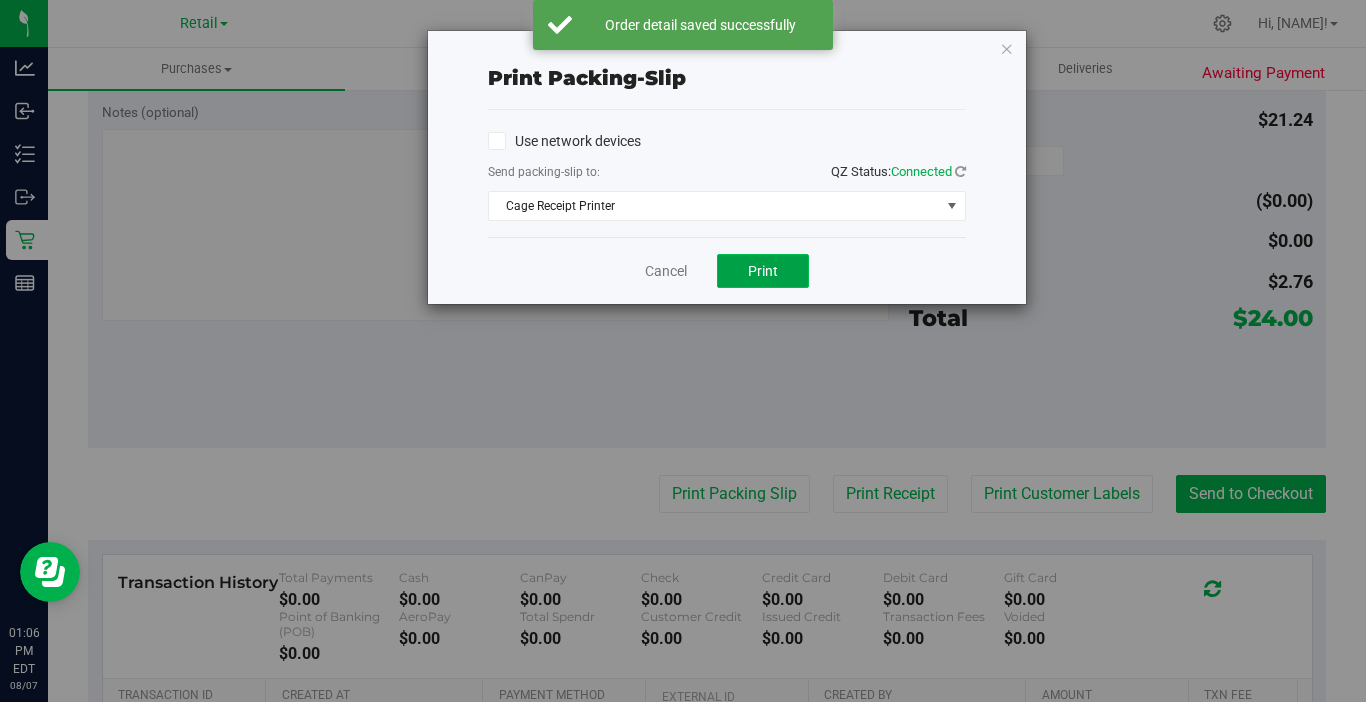 click on "Print" at bounding box center [763, 271] 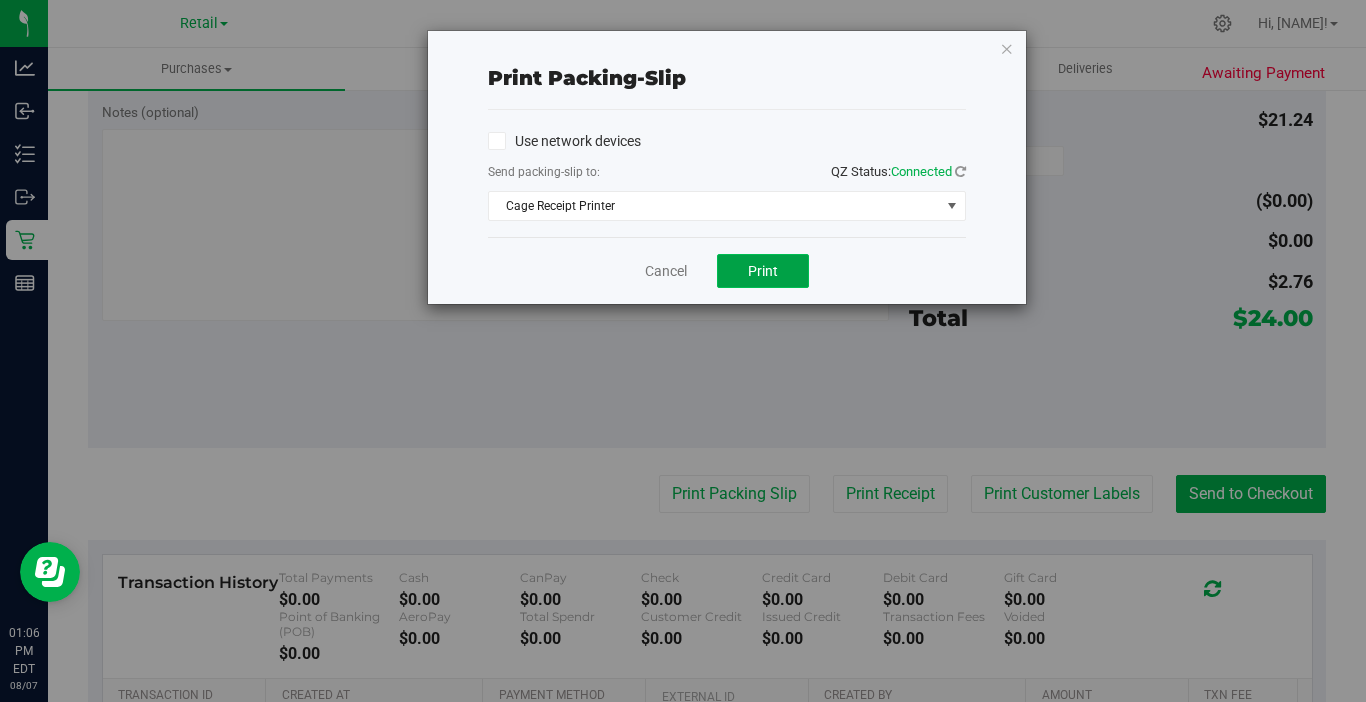 click on "Print" at bounding box center [763, 271] 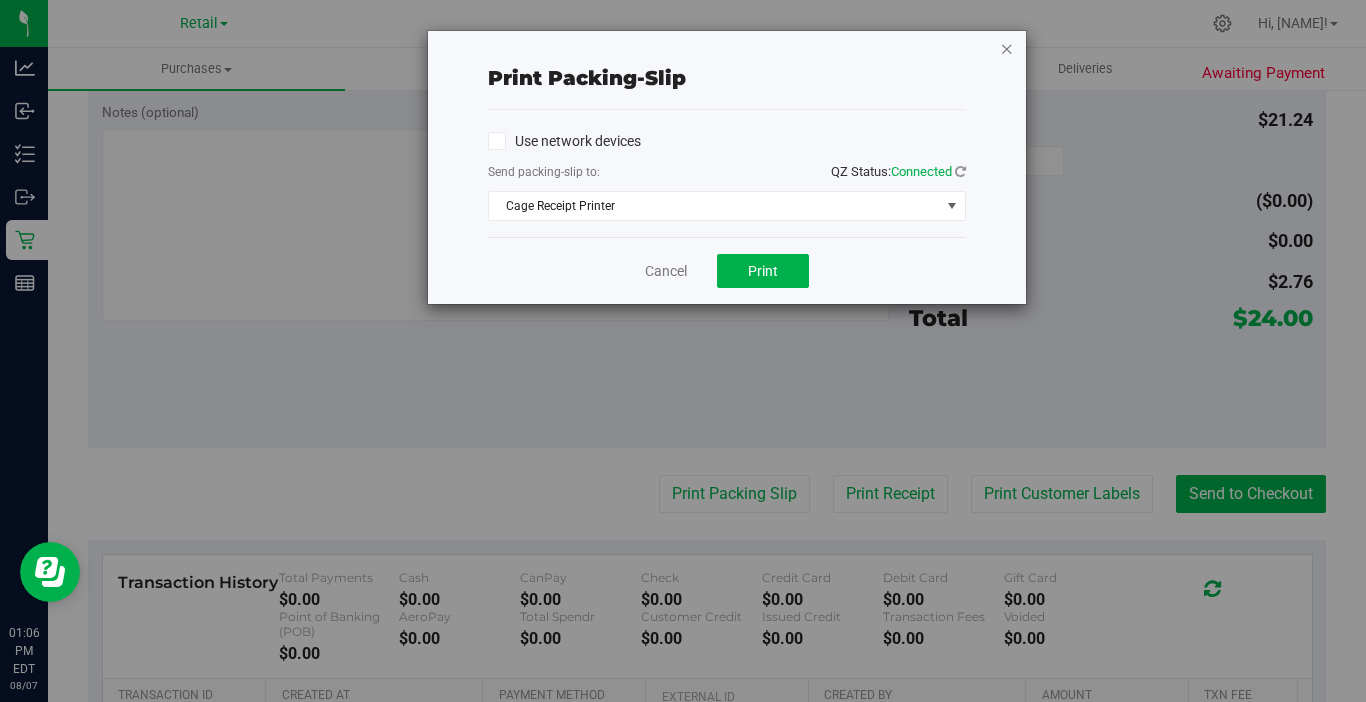 click at bounding box center (1007, 48) 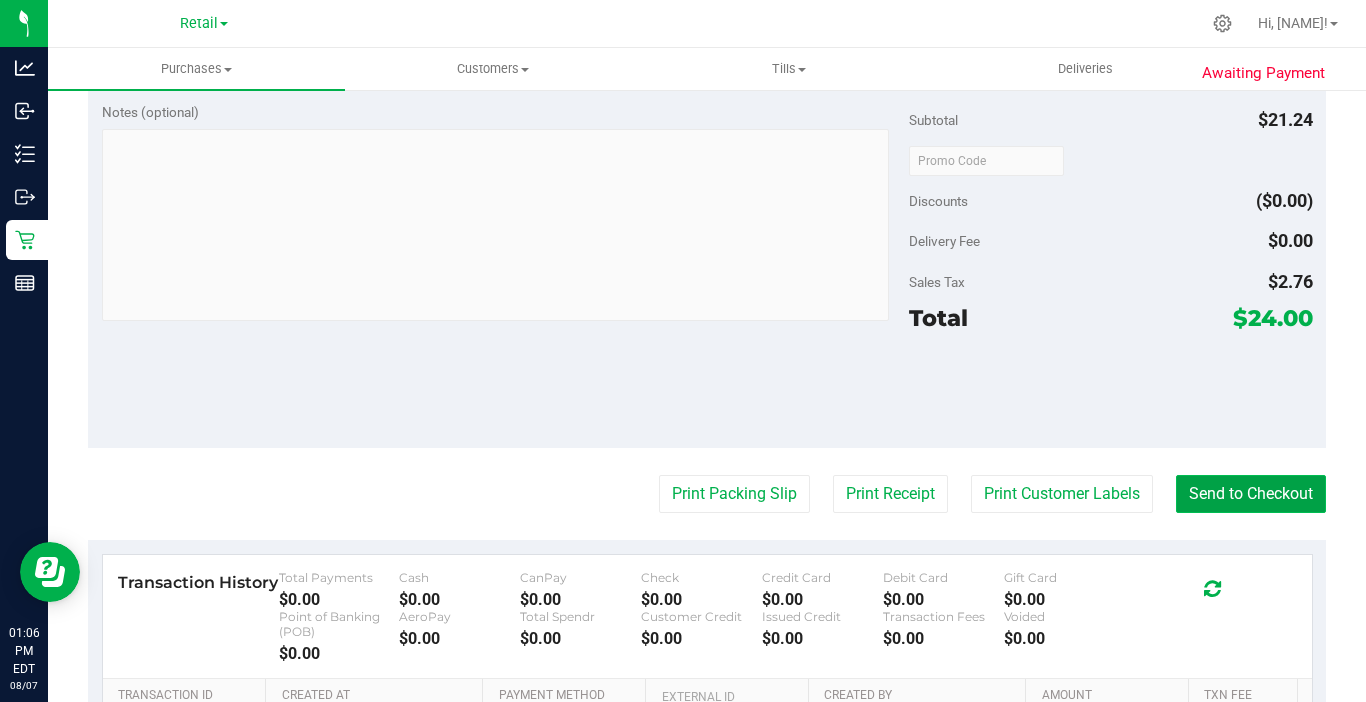 click on "Send to Checkout" at bounding box center (1251, 494) 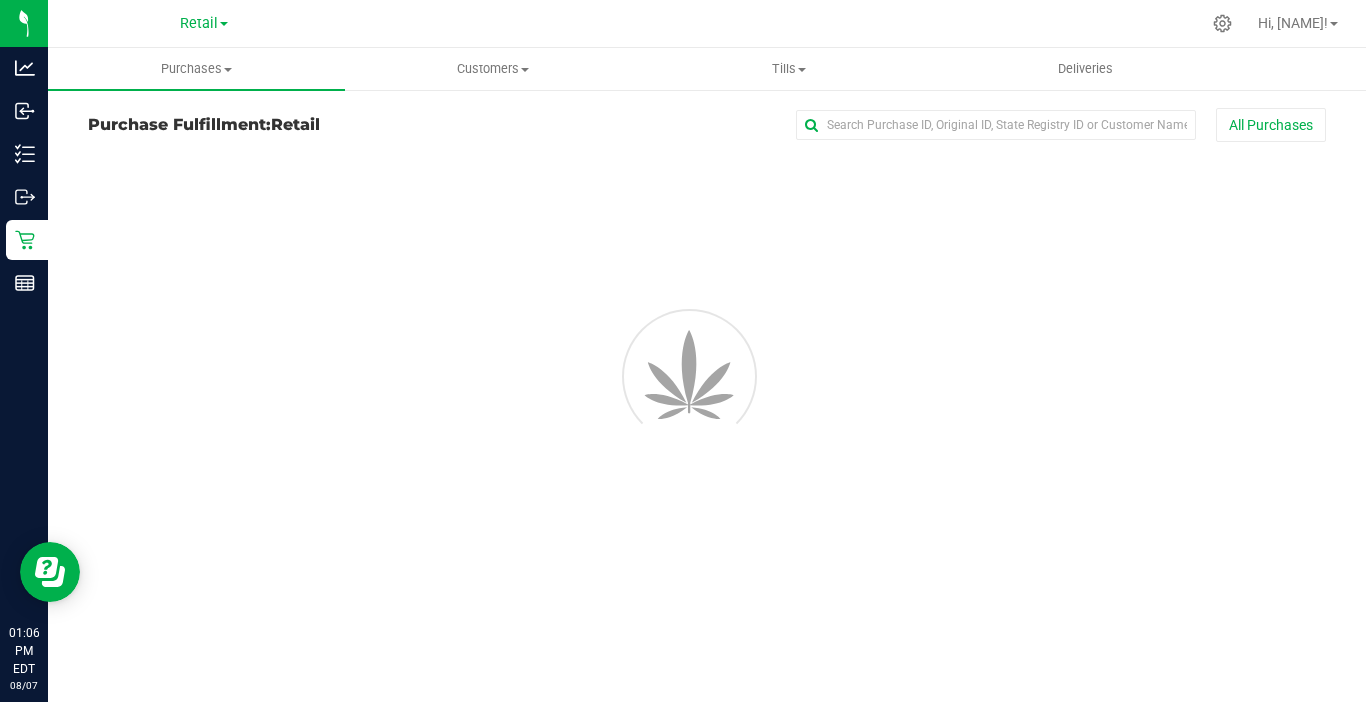 scroll, scrollTop: 0, scrollLeft: 0, axis: both 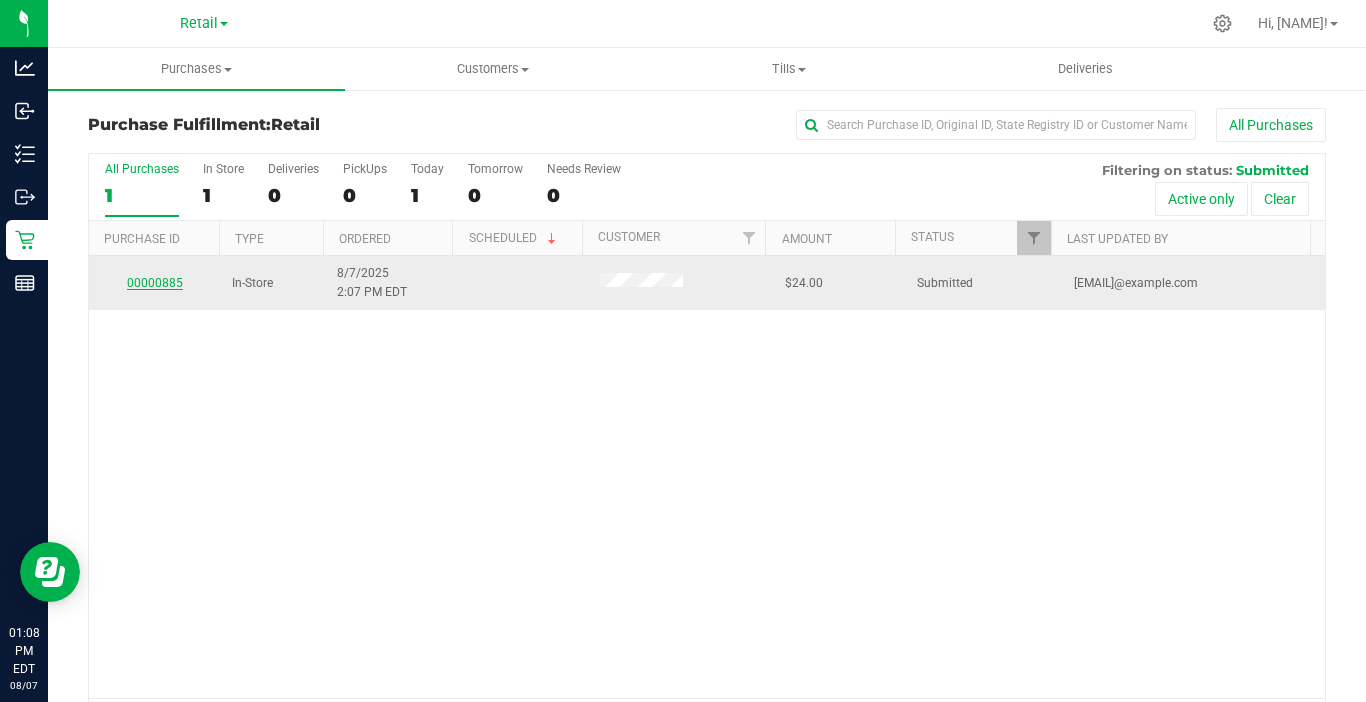 click on "00000885" at bounding box center (155, 283) 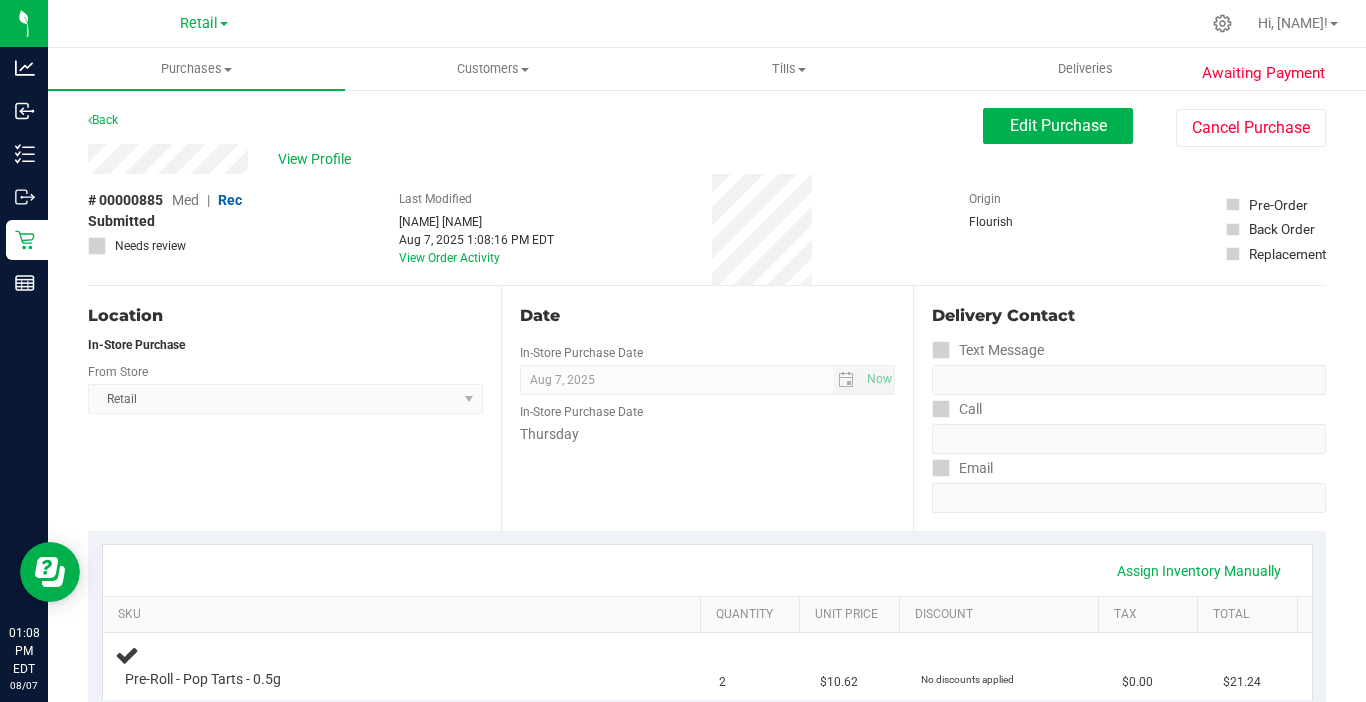 scroll, scrollTop: 200, scrollLeft: 0, axis: vertical 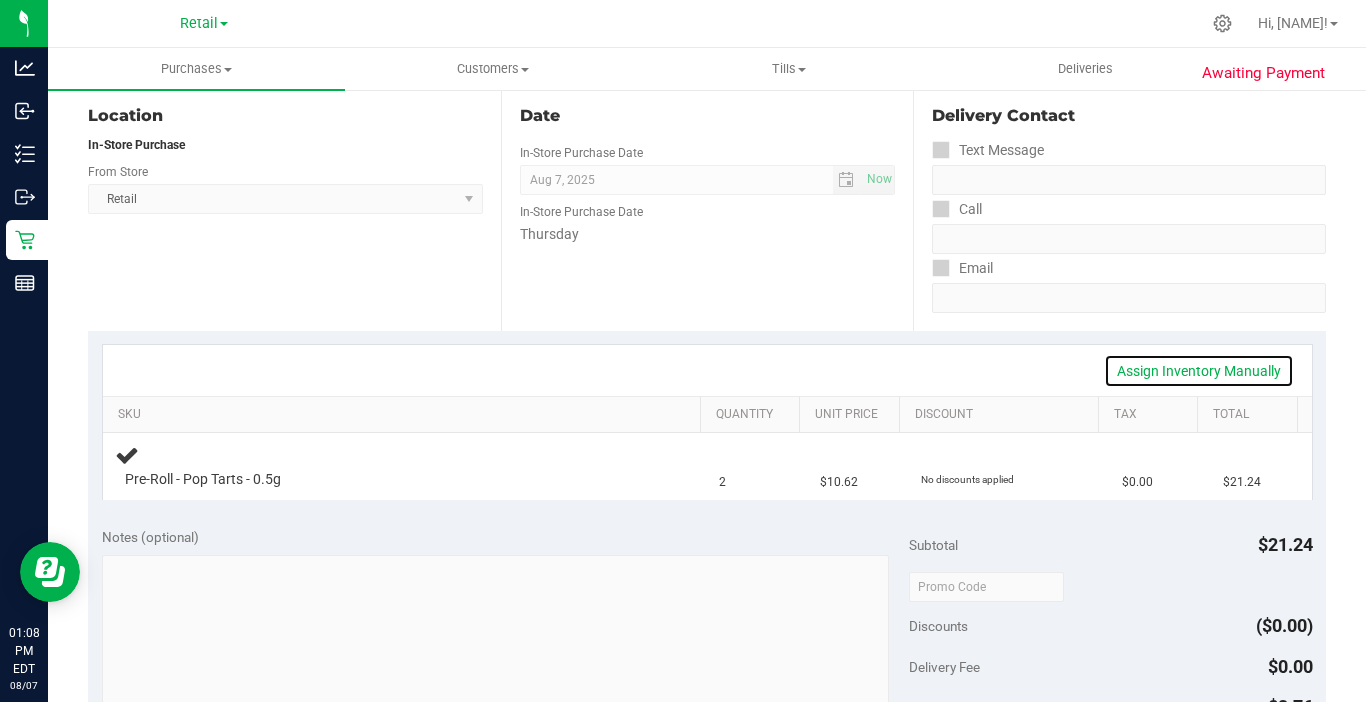 click on "Assign Inventory Manually" at bounding box center [1199, 371] 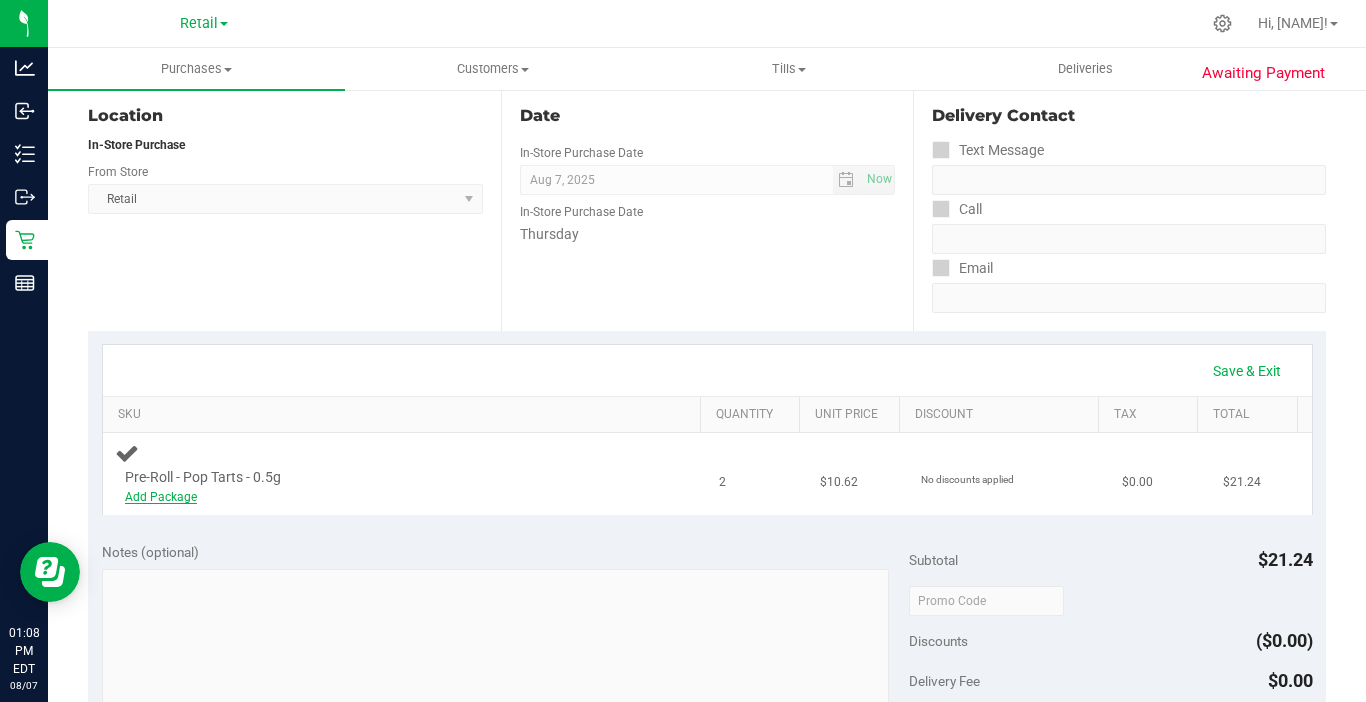 click on "Add Package" at bounding box center (161, 497) 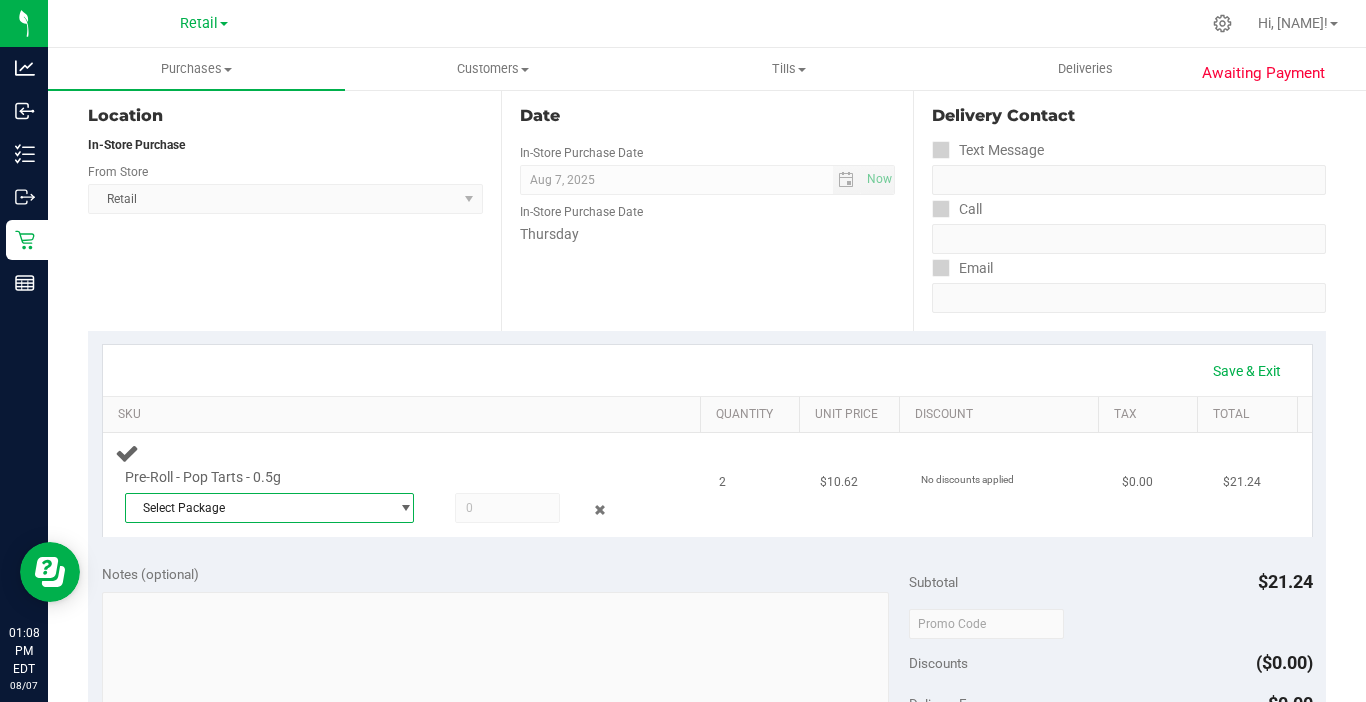 click on "Select Package" at bounding box center (257, 508) 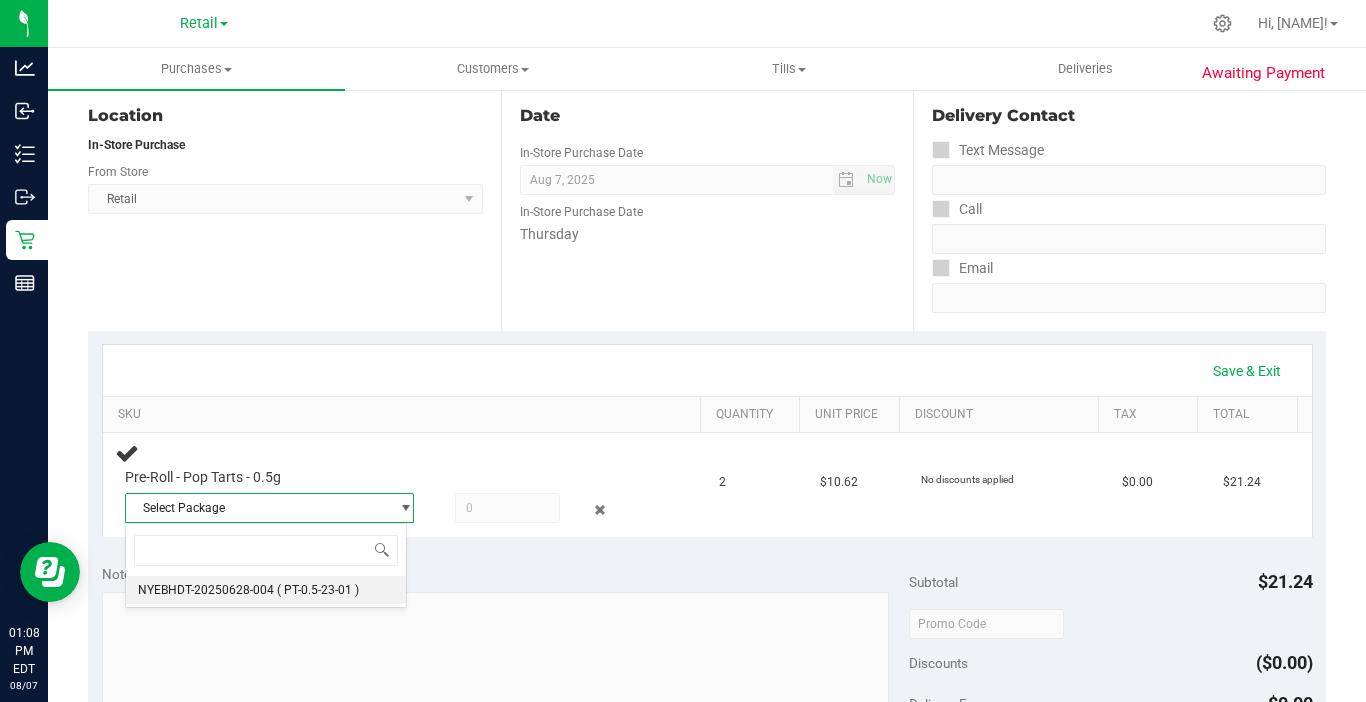 drag, startPoint x: 213, startPoint y: 584, endPoint x: 443, endPoint y: 514, distance: 240.4163 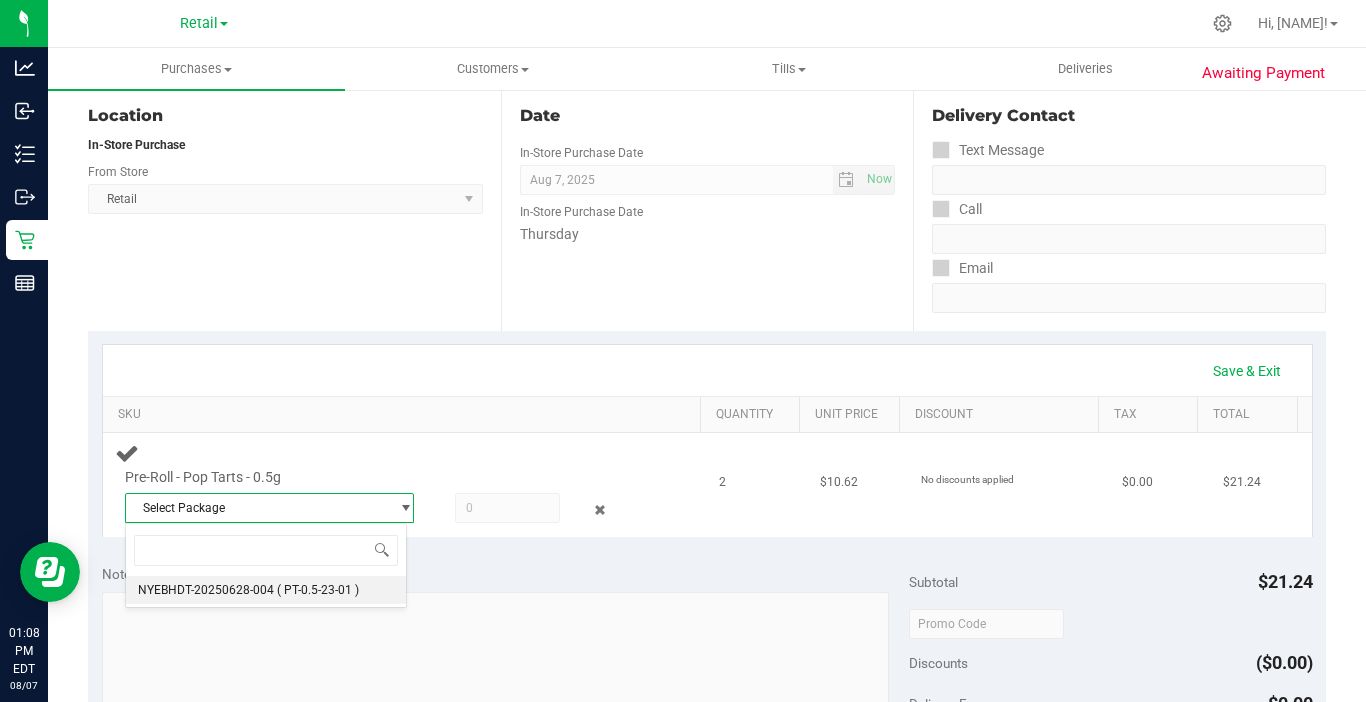 click on "NYEBHDT-20250628-004" at bounding box center (206, 590) 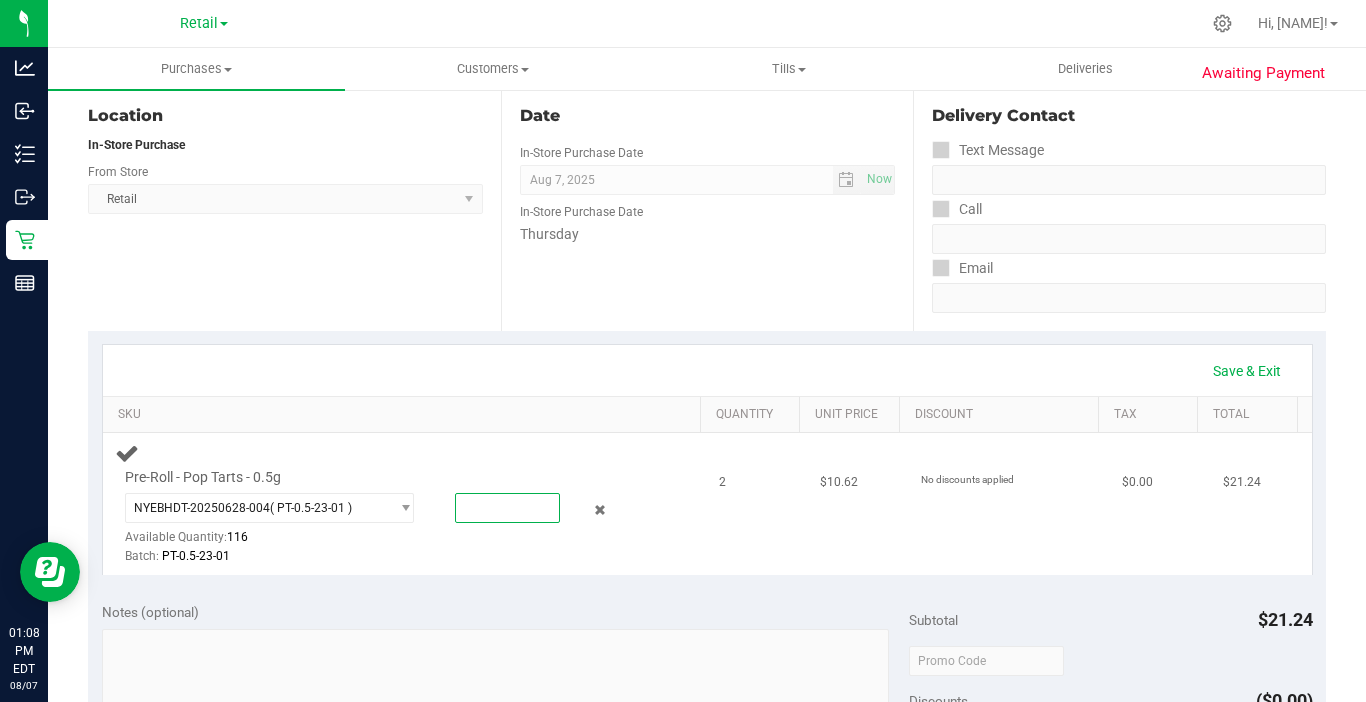 click at bounding box center (507, 508) 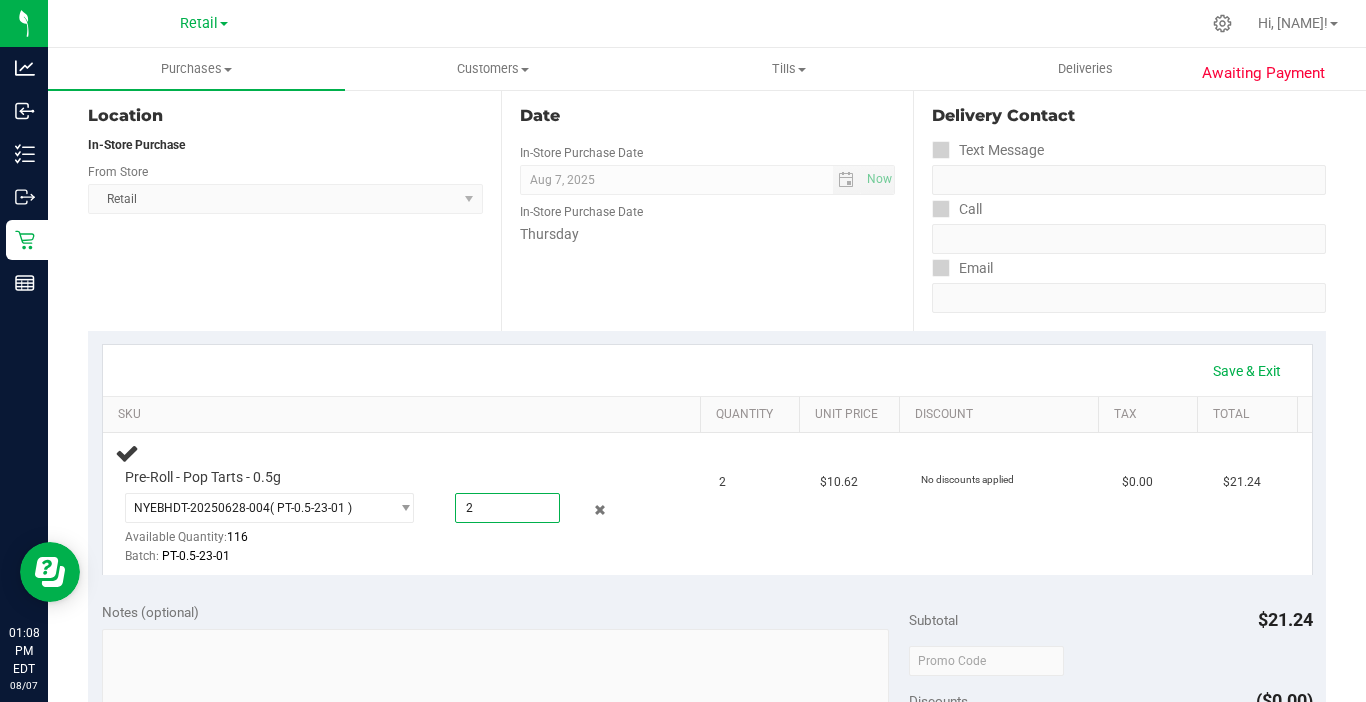 type on "2.0000" 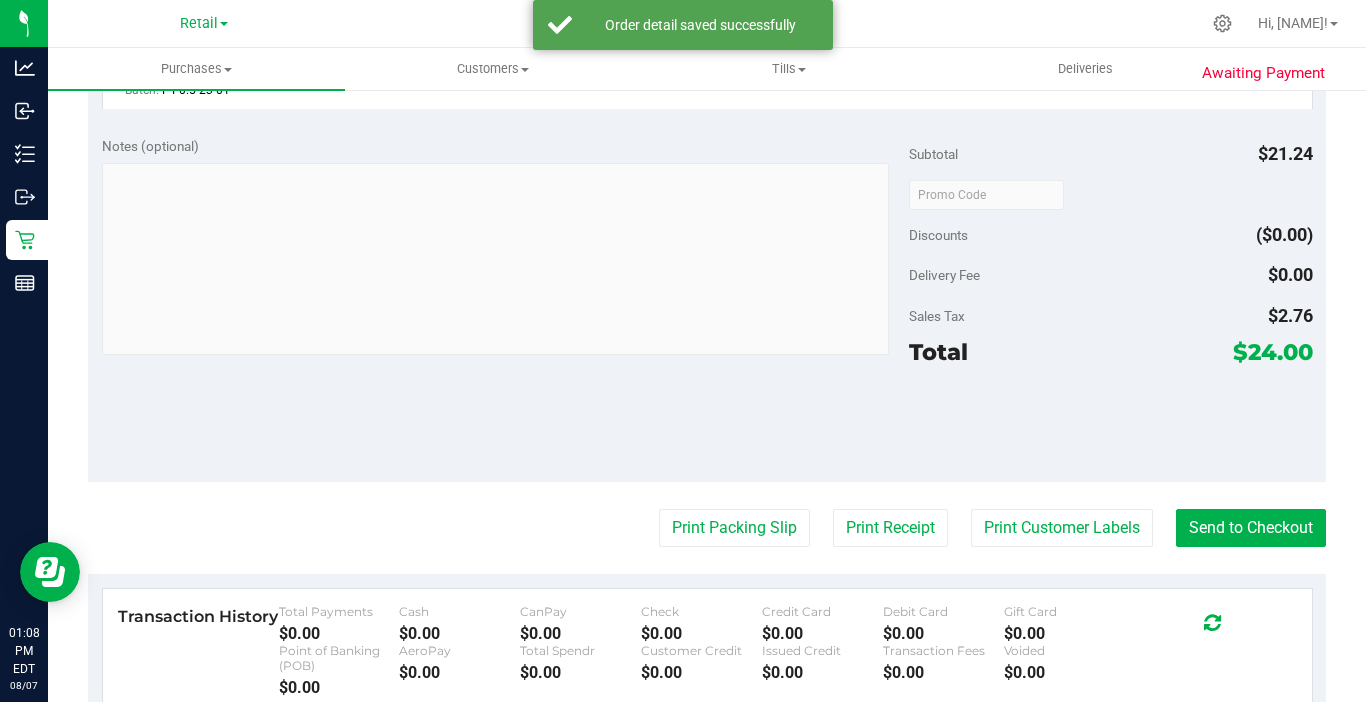 scroll, scrollTop: 700, scrollLeft: 0, axis: vertical 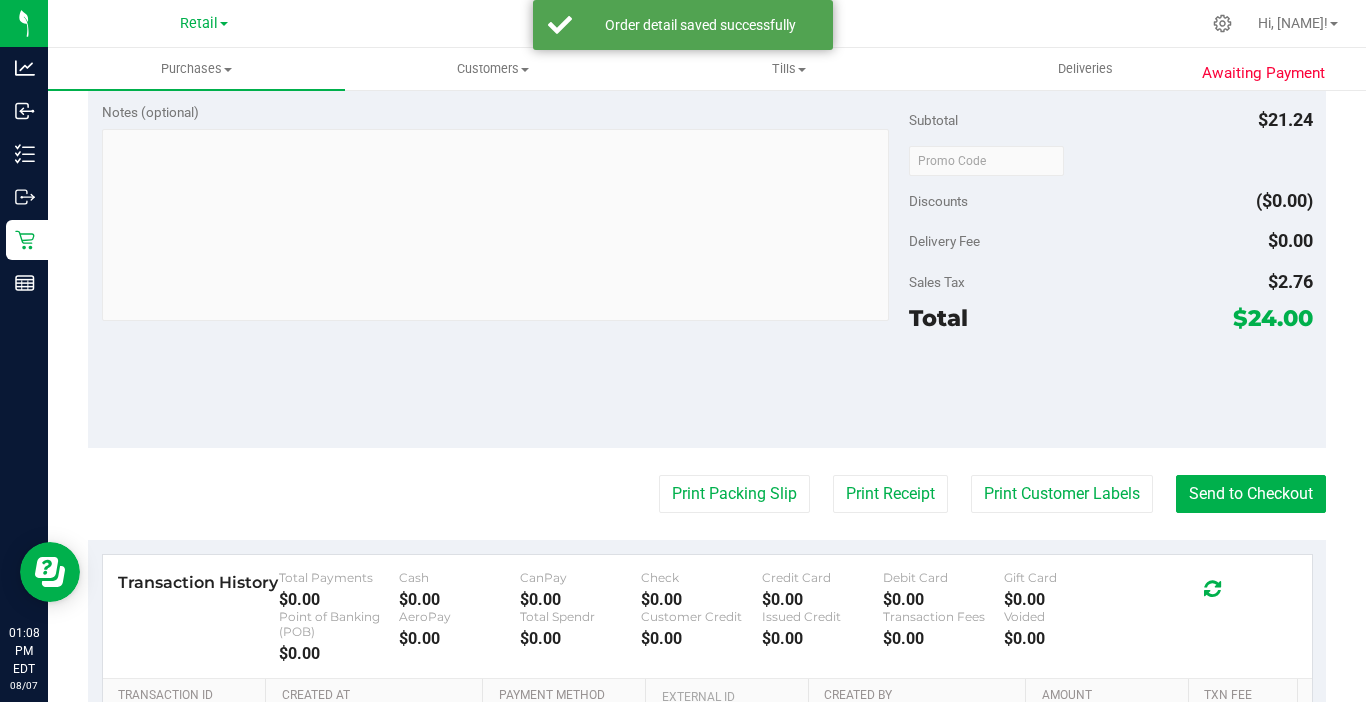 click on "Back
Edit Purchase
Cancel Purchase
View Profile
# 00000885
Med
|
Rec
Submitted
Needs review
Last Modified
Ben Rinker
Aug 7, 2025 1:08:16 PM EDT
View Order Activity" at bounding box center (707, 168) 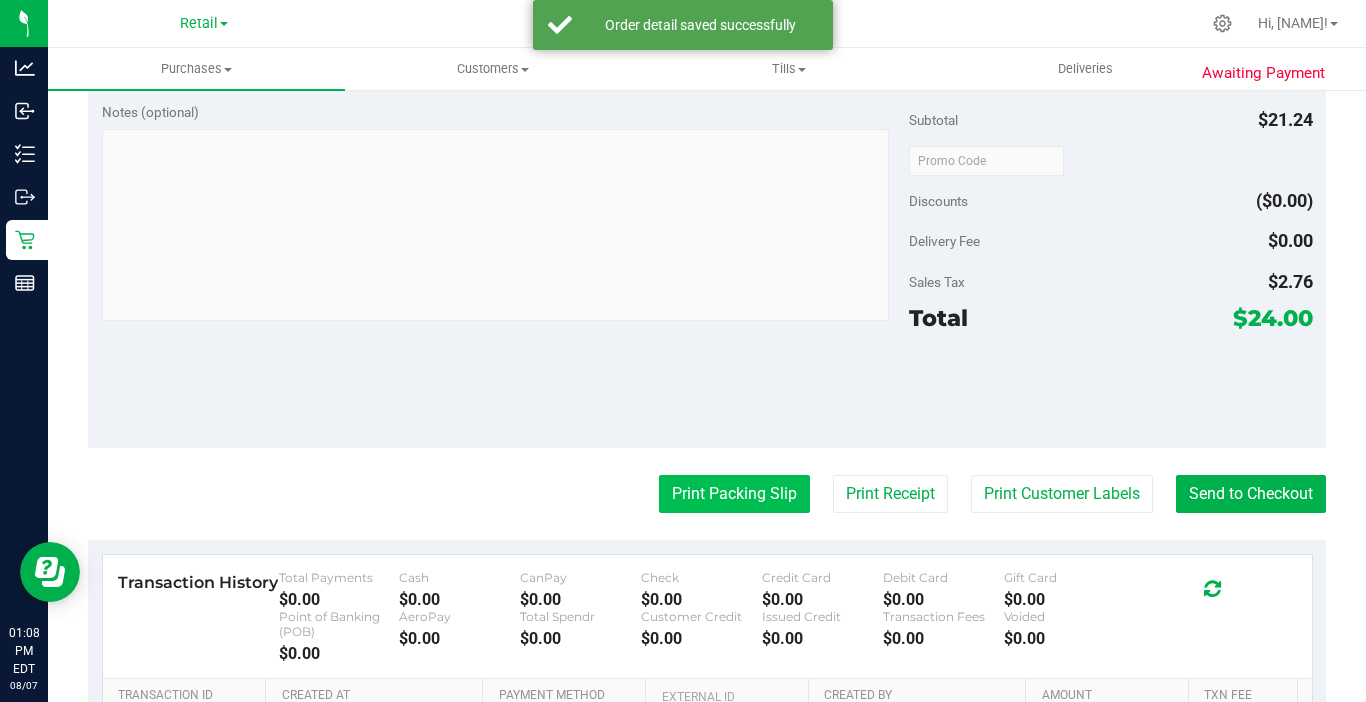 click on "Print Packing Slip" at bounding box center (734, 494) 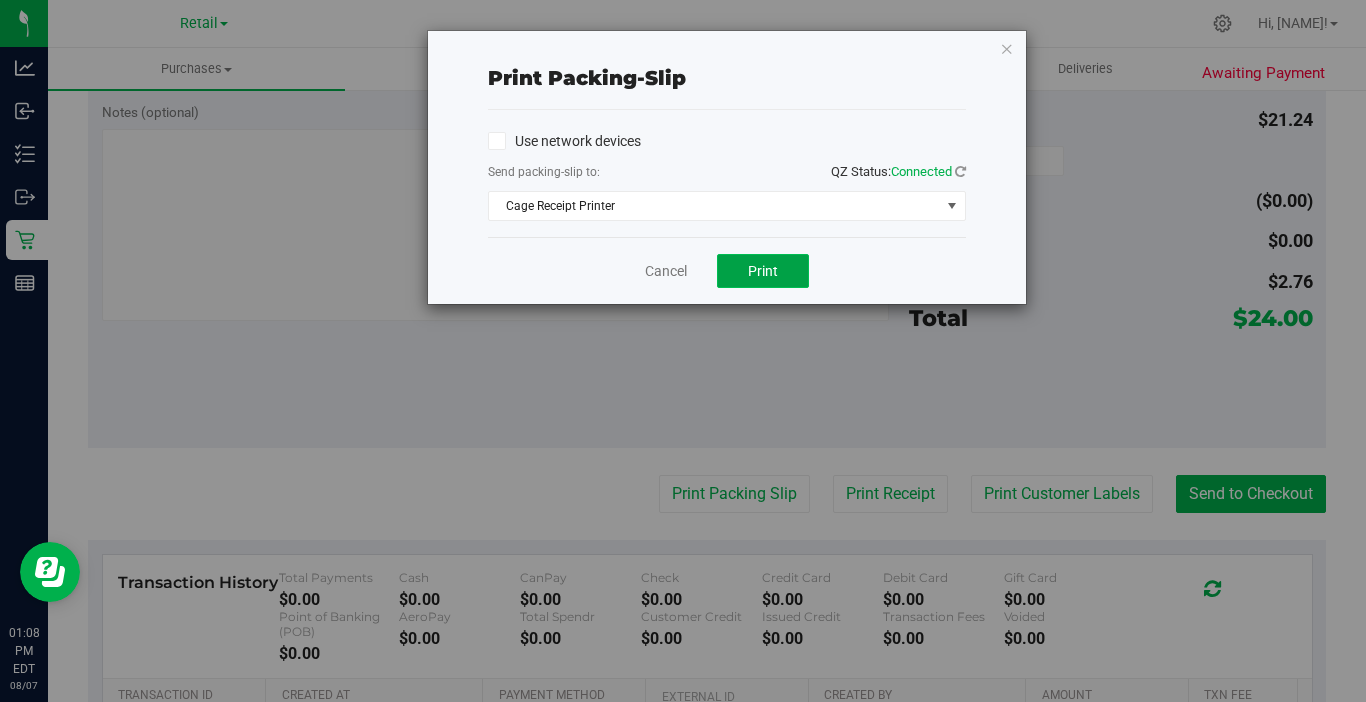 click on "Print" at bounding box center (763, 271) 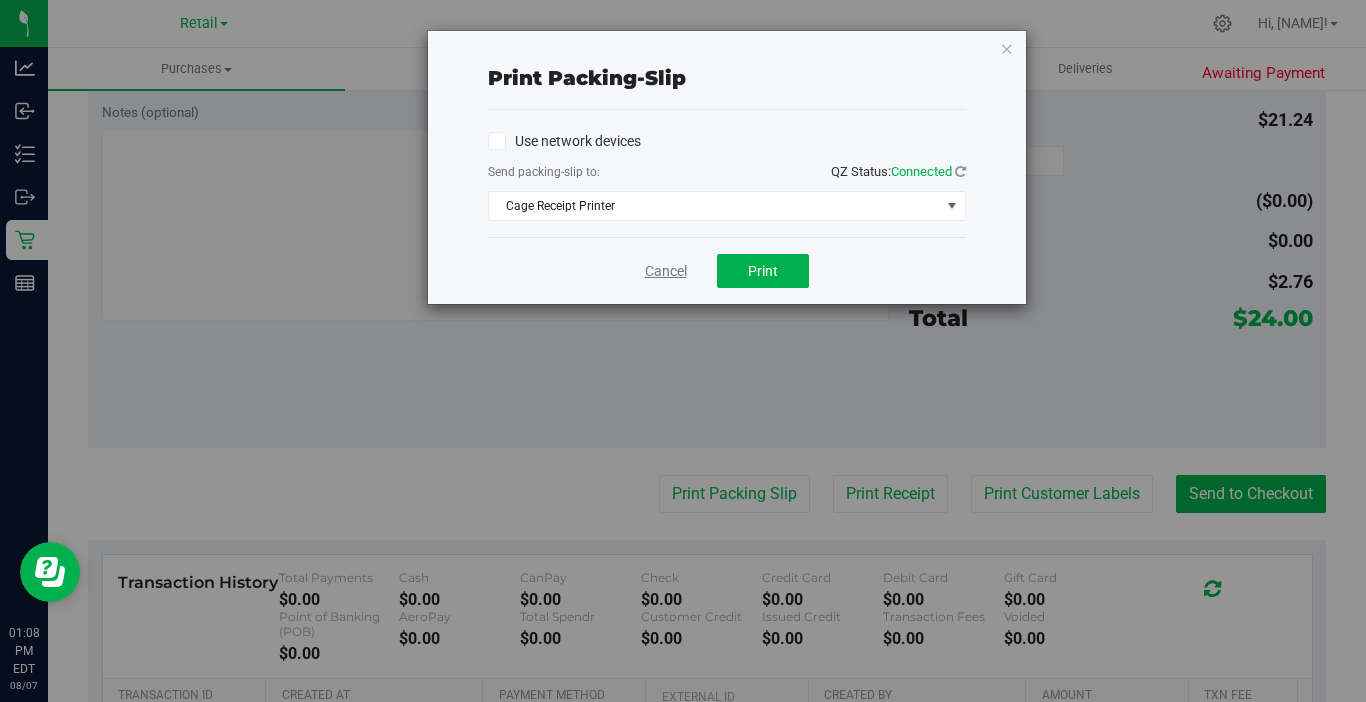 click on "Cancel" at bounding box center [666, 271] 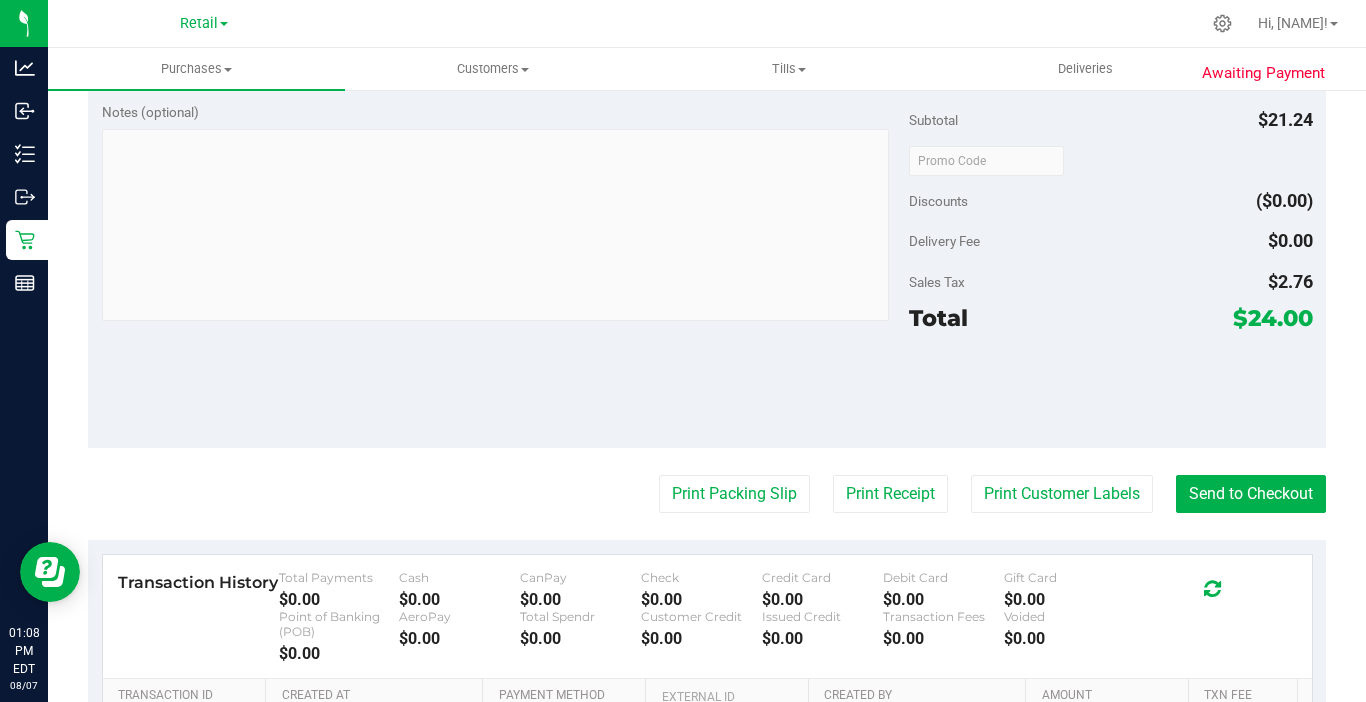 click on "Back
Edit Purchase
Cancel Purchase
View Profile
# 00000885
Med
|
Rec
Submitted
Needs review
Last Modified
Ben Rinker
Aug 7, 2025 1:08:16 PM EDT
View Order Activity" at bounding box center [707, 168] 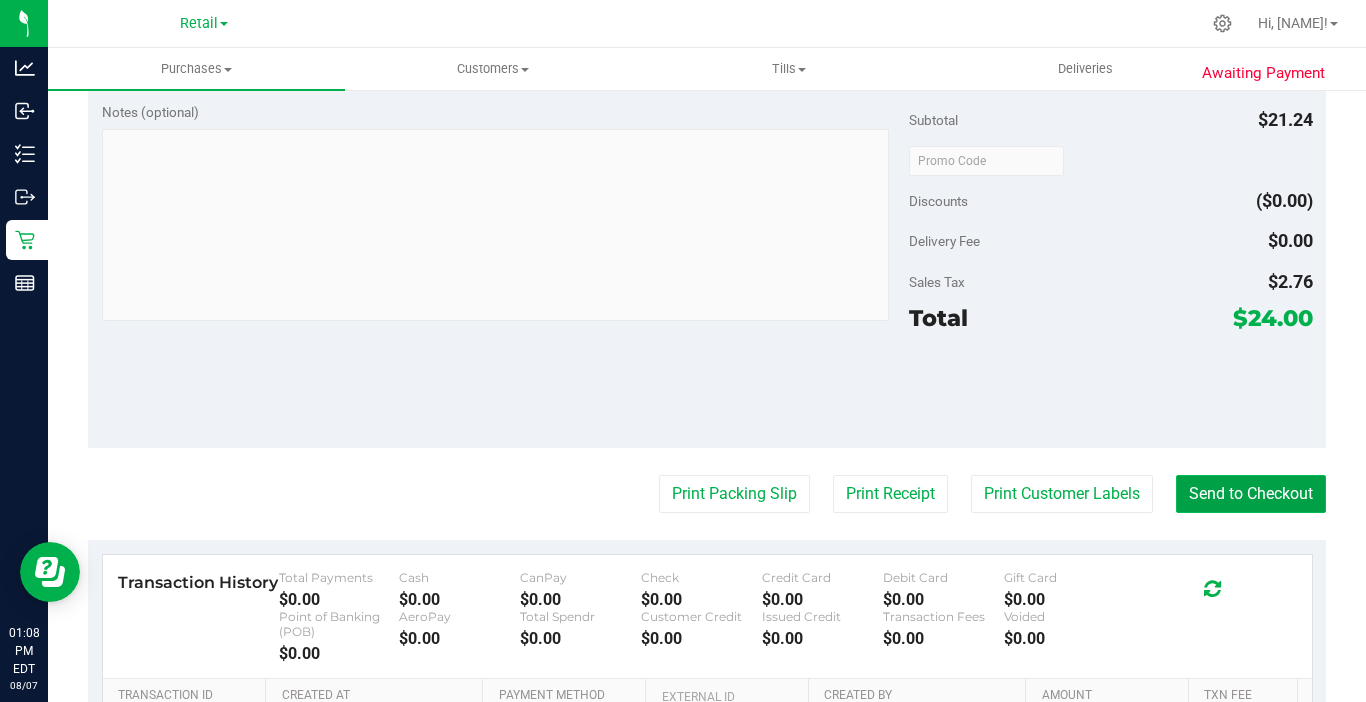 click on "Send to Checkout" at bounding box center [1251, 494] 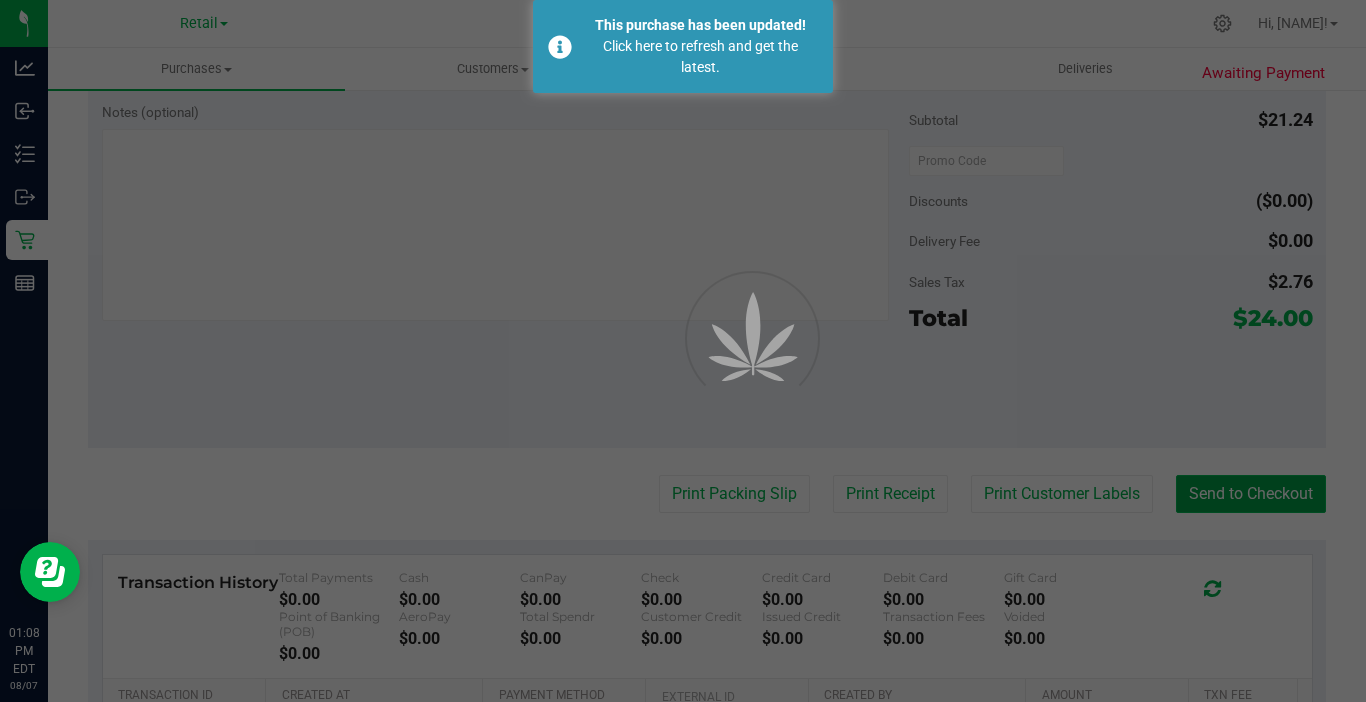 type 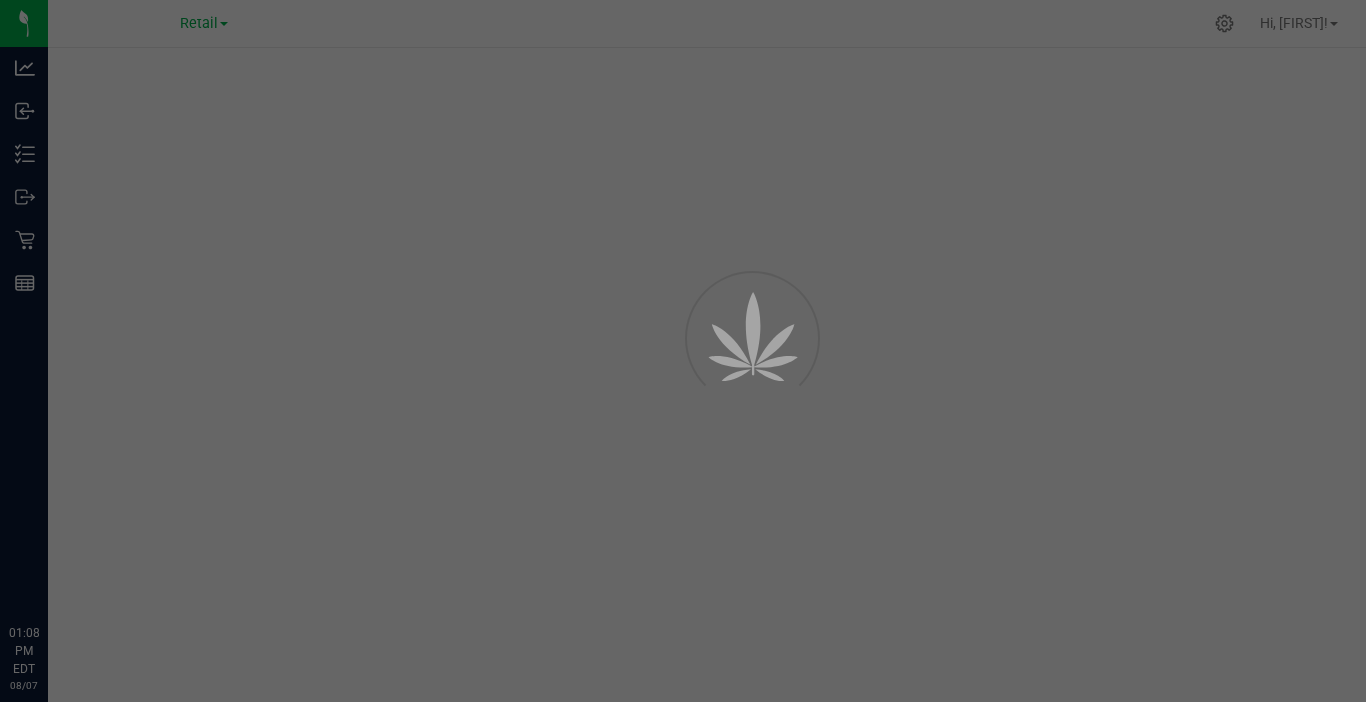 scroll, scrollTop: 0, scrollLeft: 0, axis: both 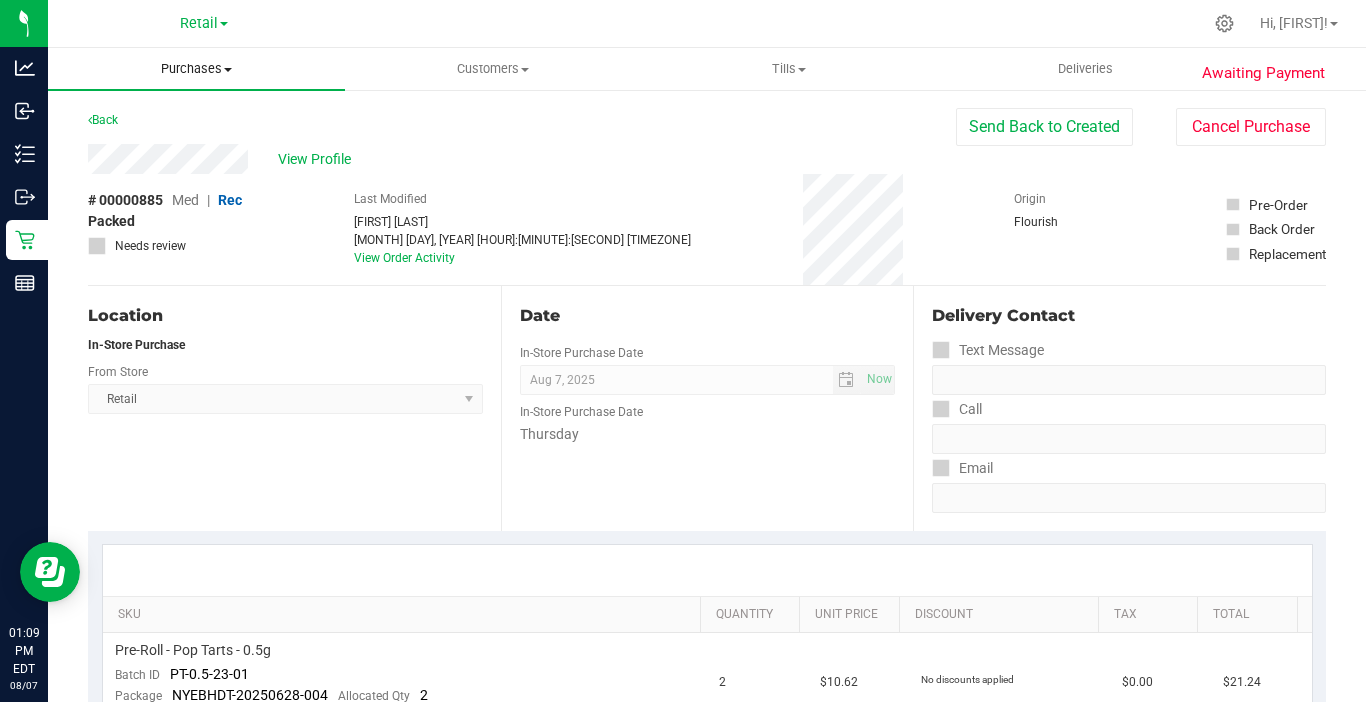 click on "Purchases" at bounding box center [196, 69] 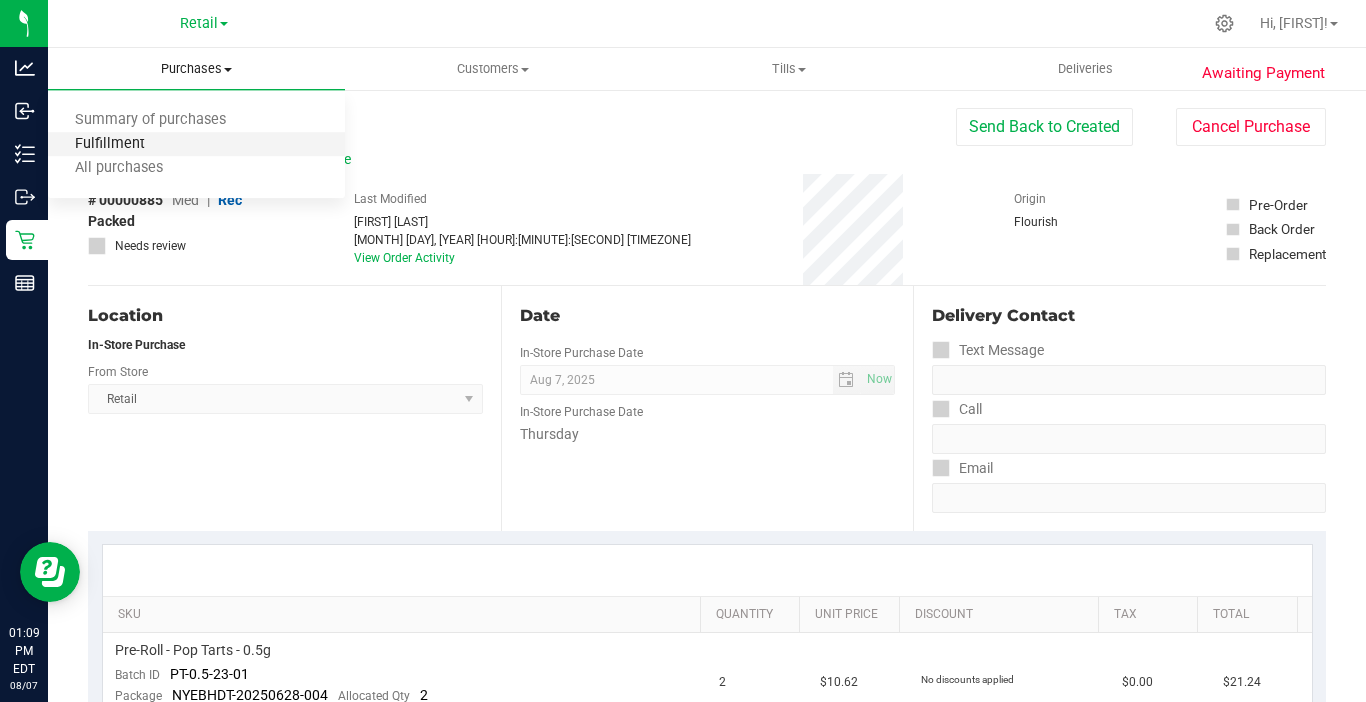 click on "Fulfillment" at bounding box center (110, 144) 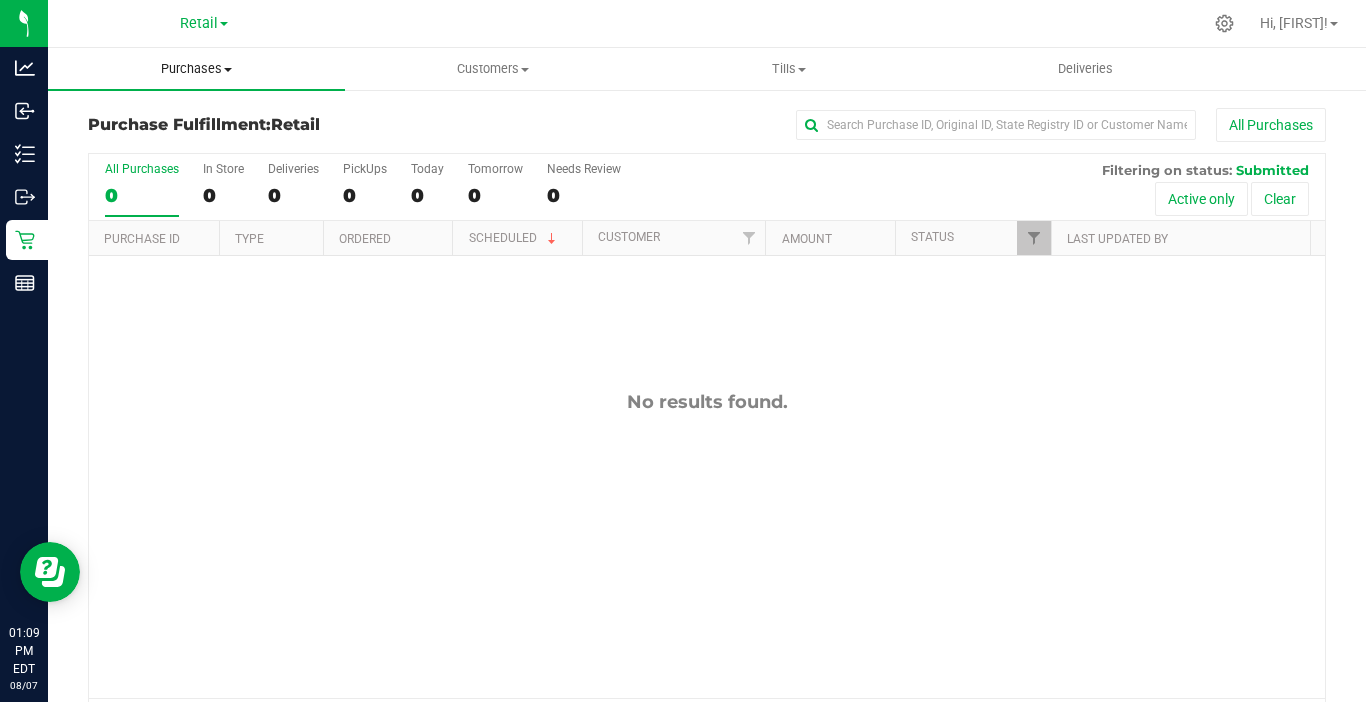 click on "Purchases" at bounding box center [196, 69] 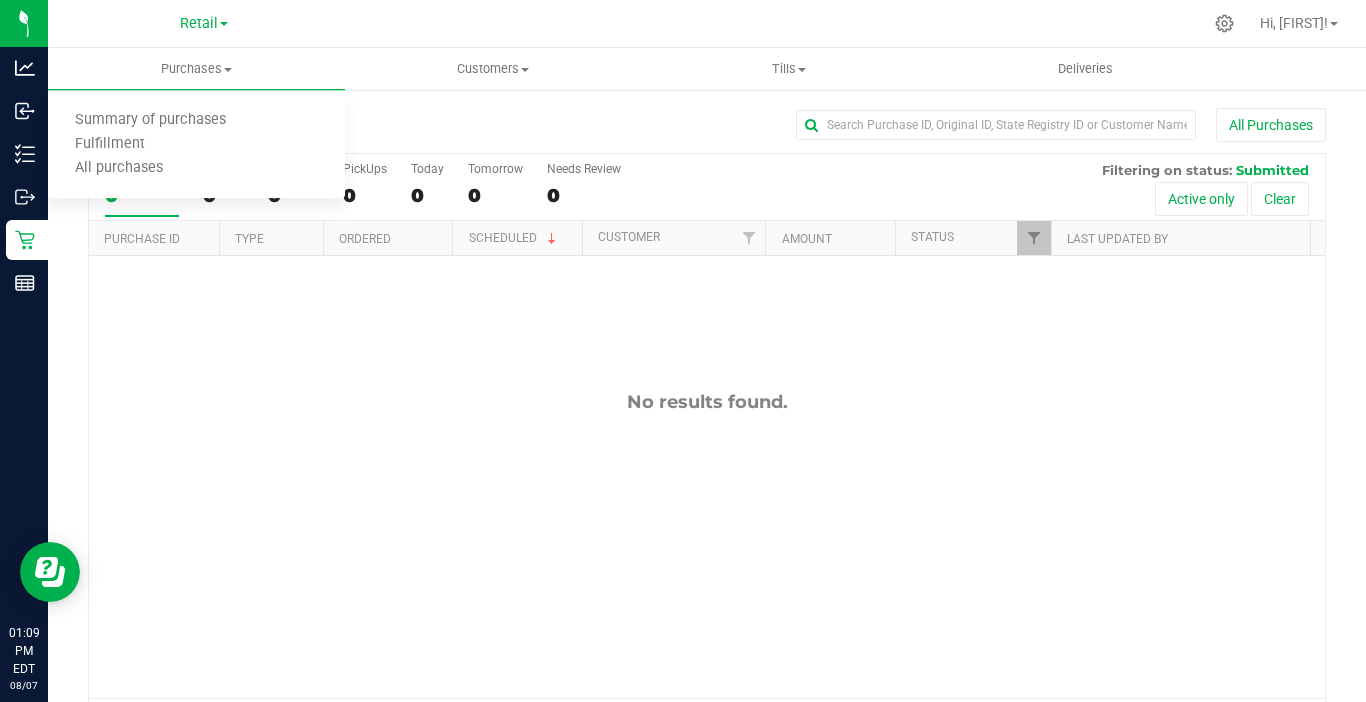 click at bounding box center [780, 23] 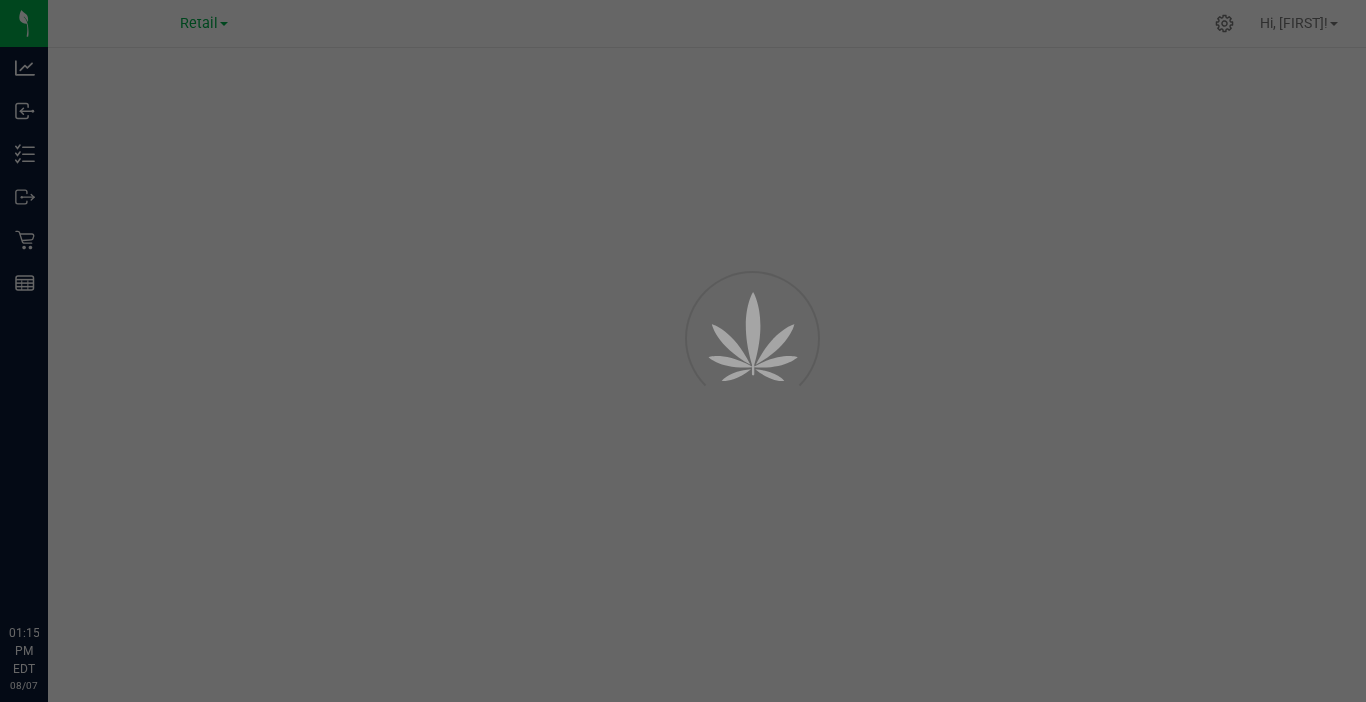 scroll, scrollTop: 0, scrollLeft: 0, axis: both 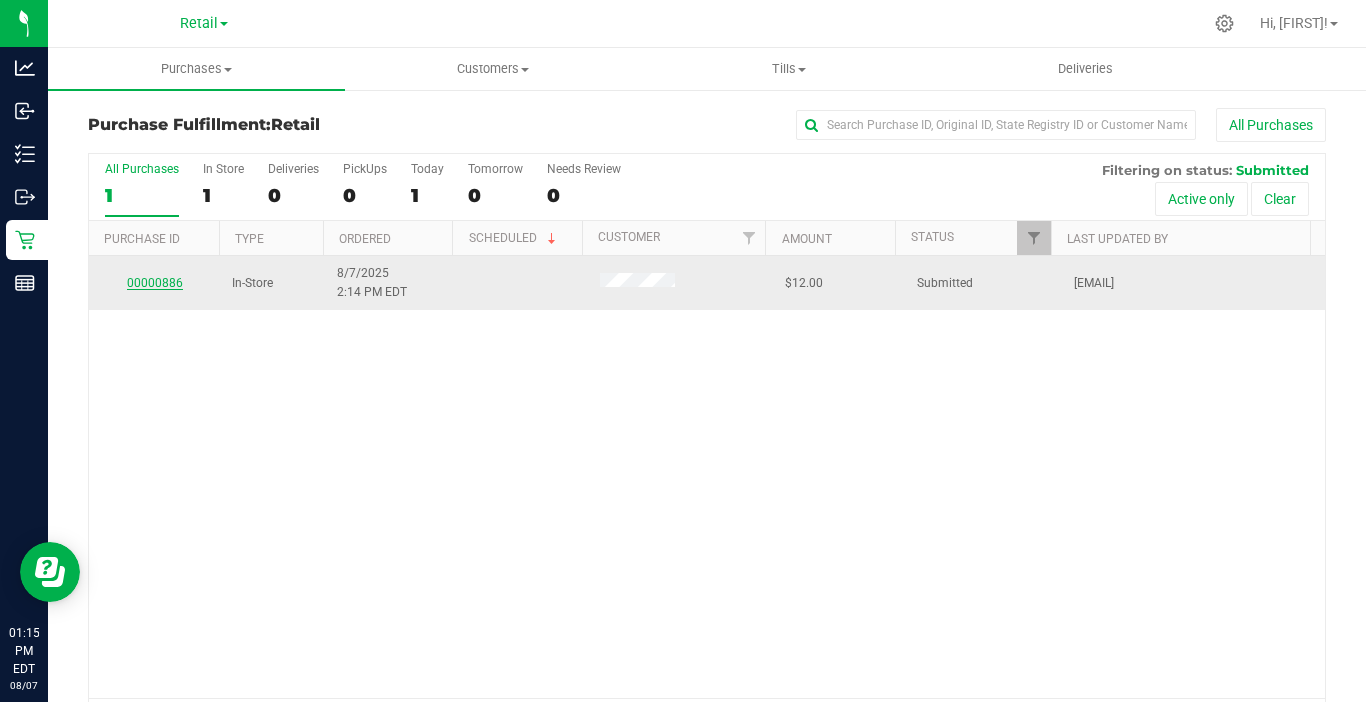 click on "00000886" at bounding box center (155, 283) 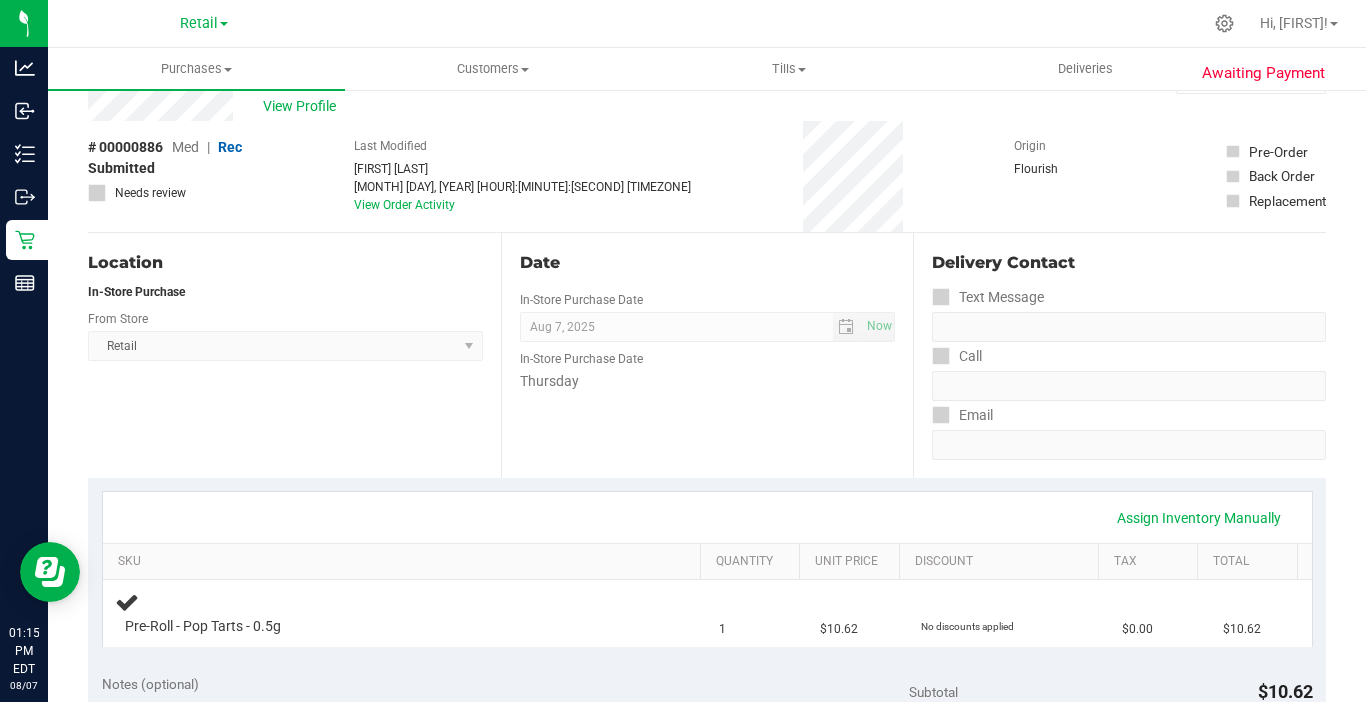 scroll, scrollTop: 200, scrollLeft: 0, axis: vertical 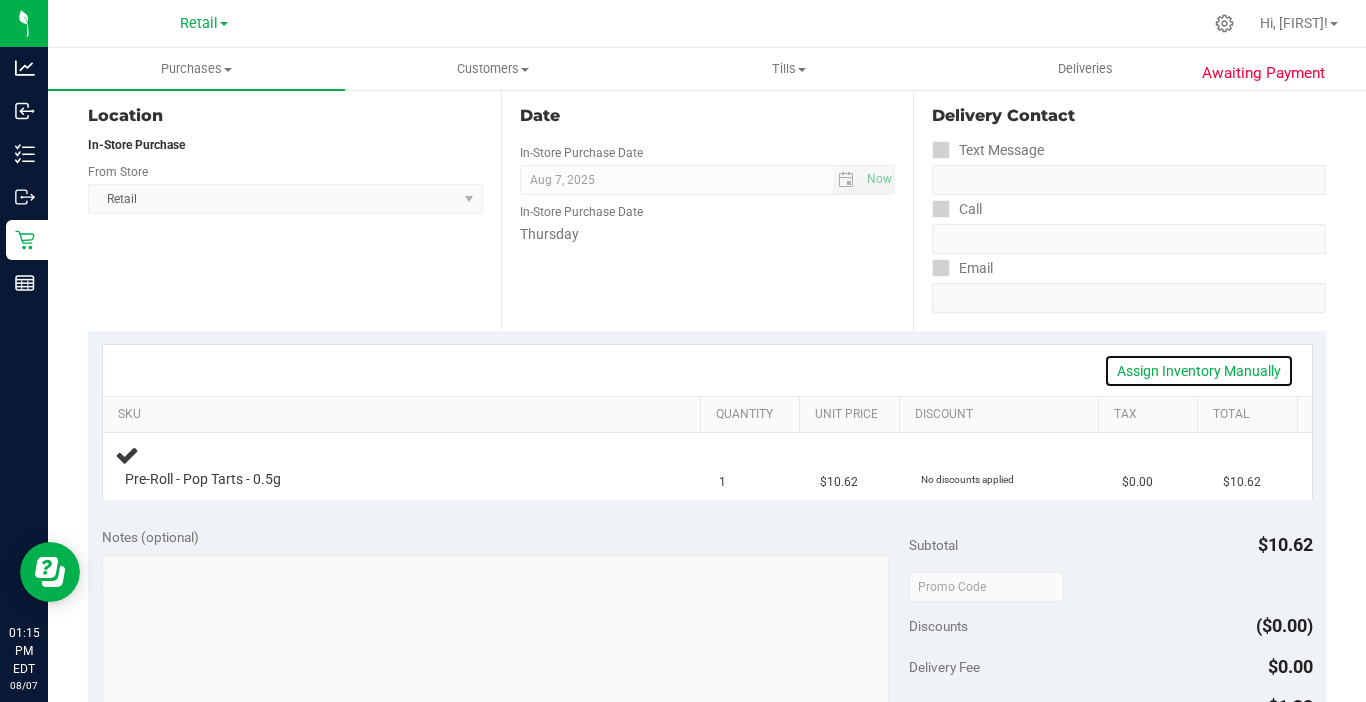 click on "Assign Inventory Manually" at bounding box center [1199, 371] 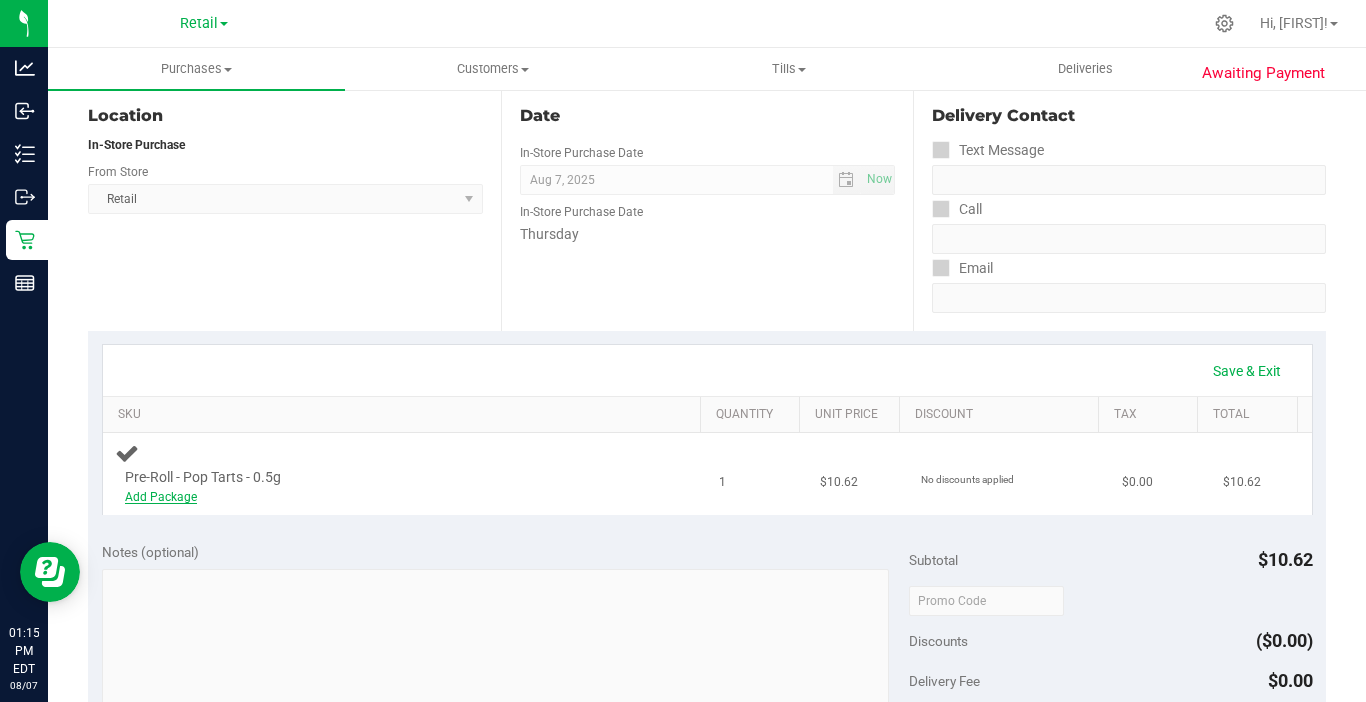 click on "Add Package" at bounding box center [161, 497] 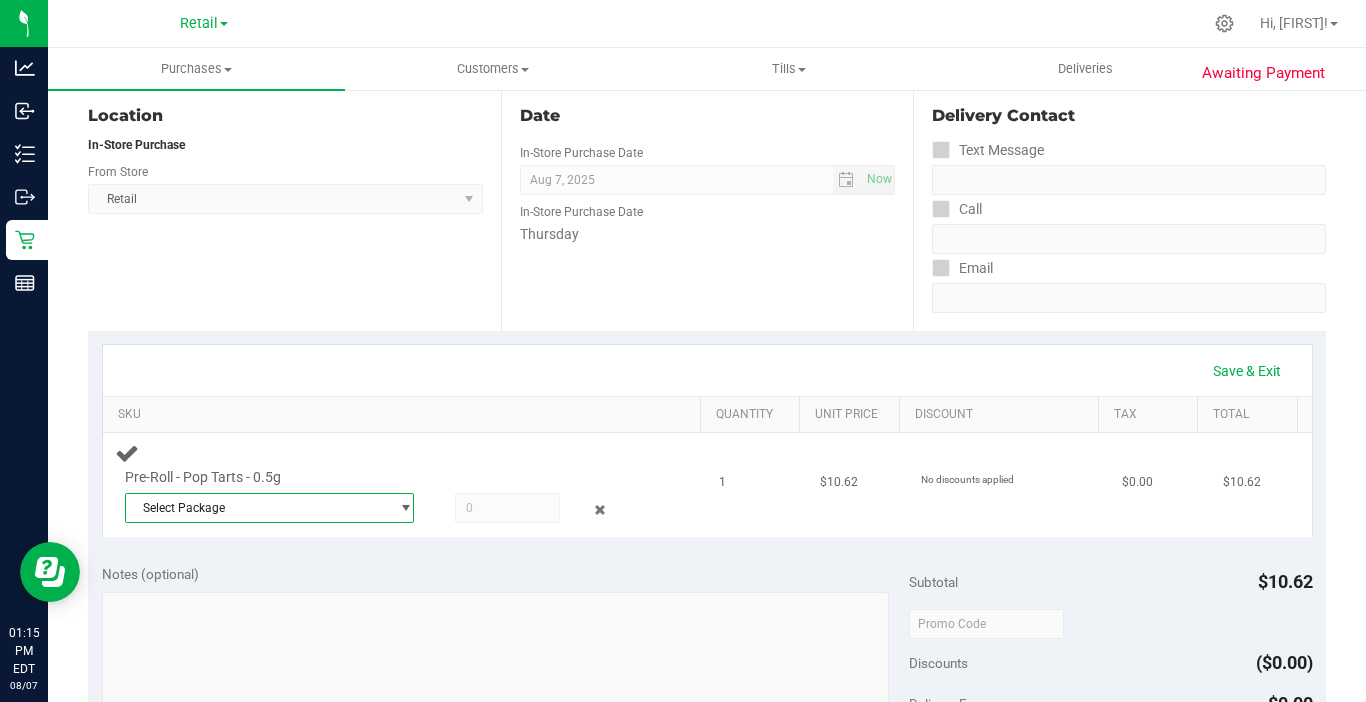 click on "Select Package" at bounding box center [257, 508] 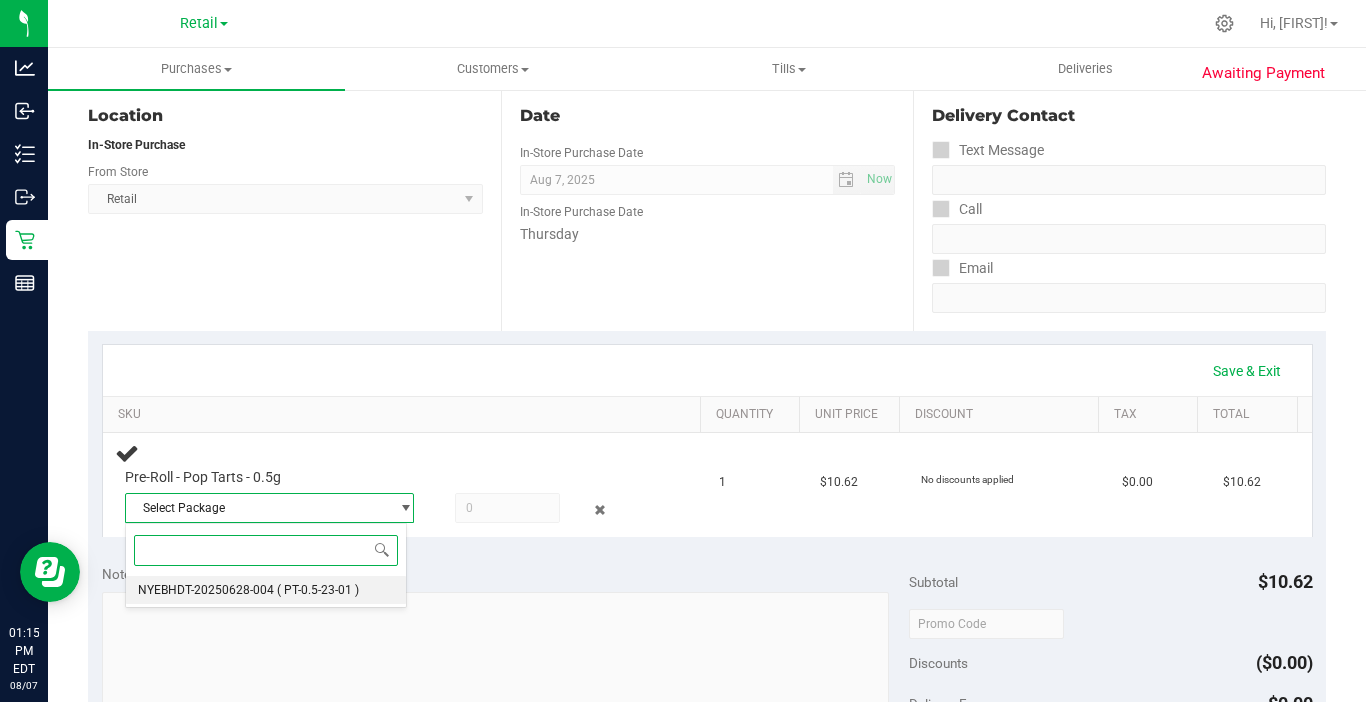click on "NYEBHDT-20250628-004" at bounding box center (206, 590) 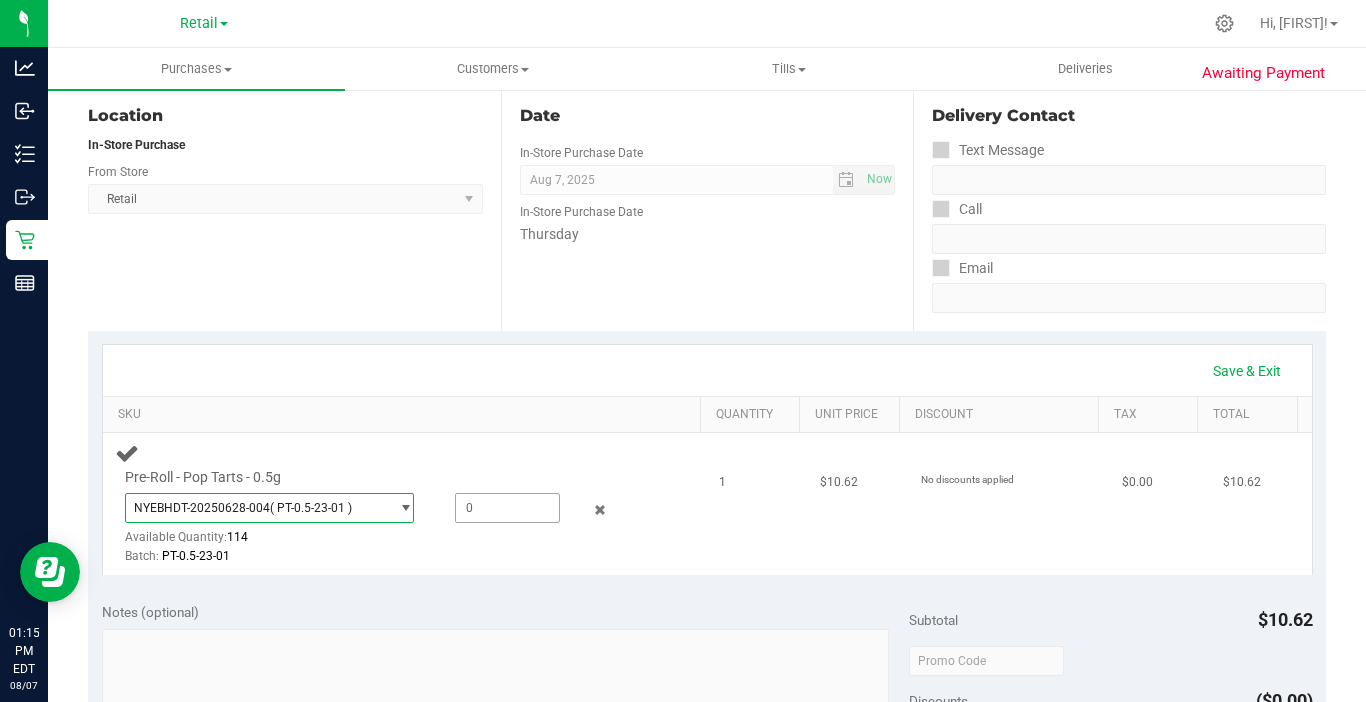 click at bounding box center [507, 508] 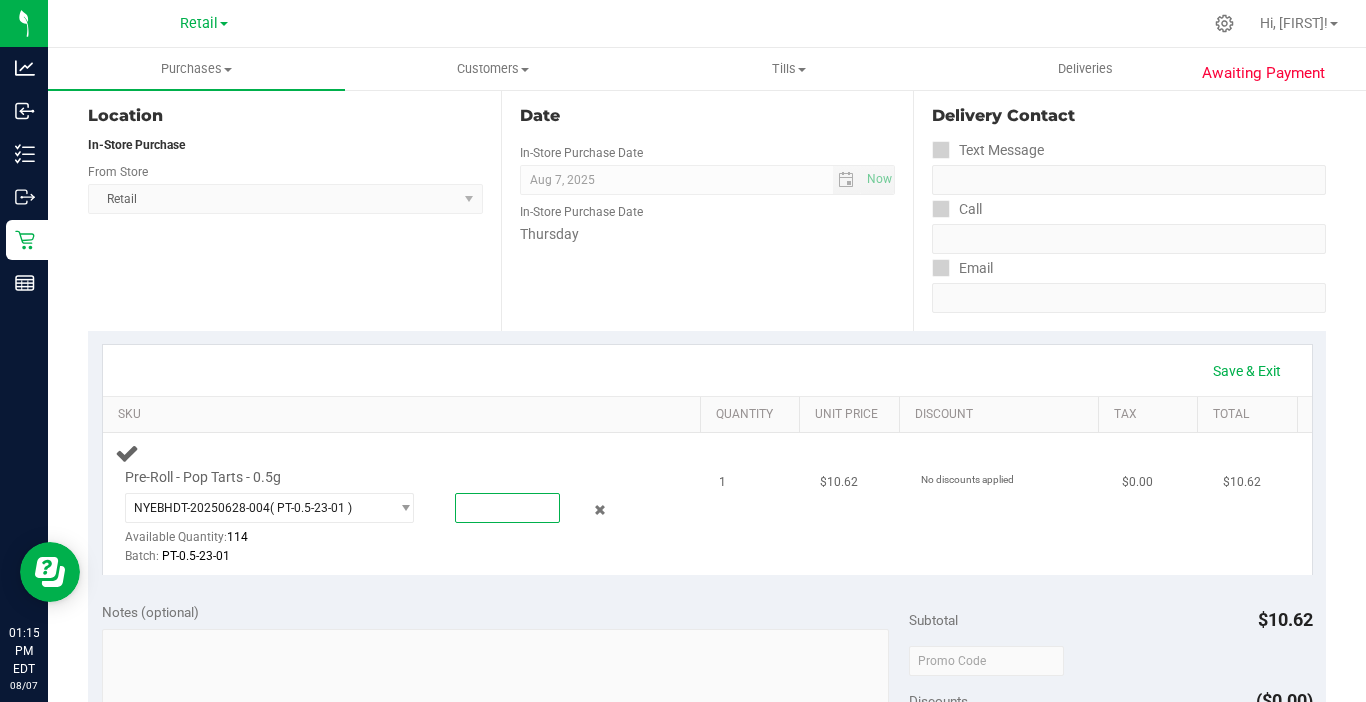 type on "1" 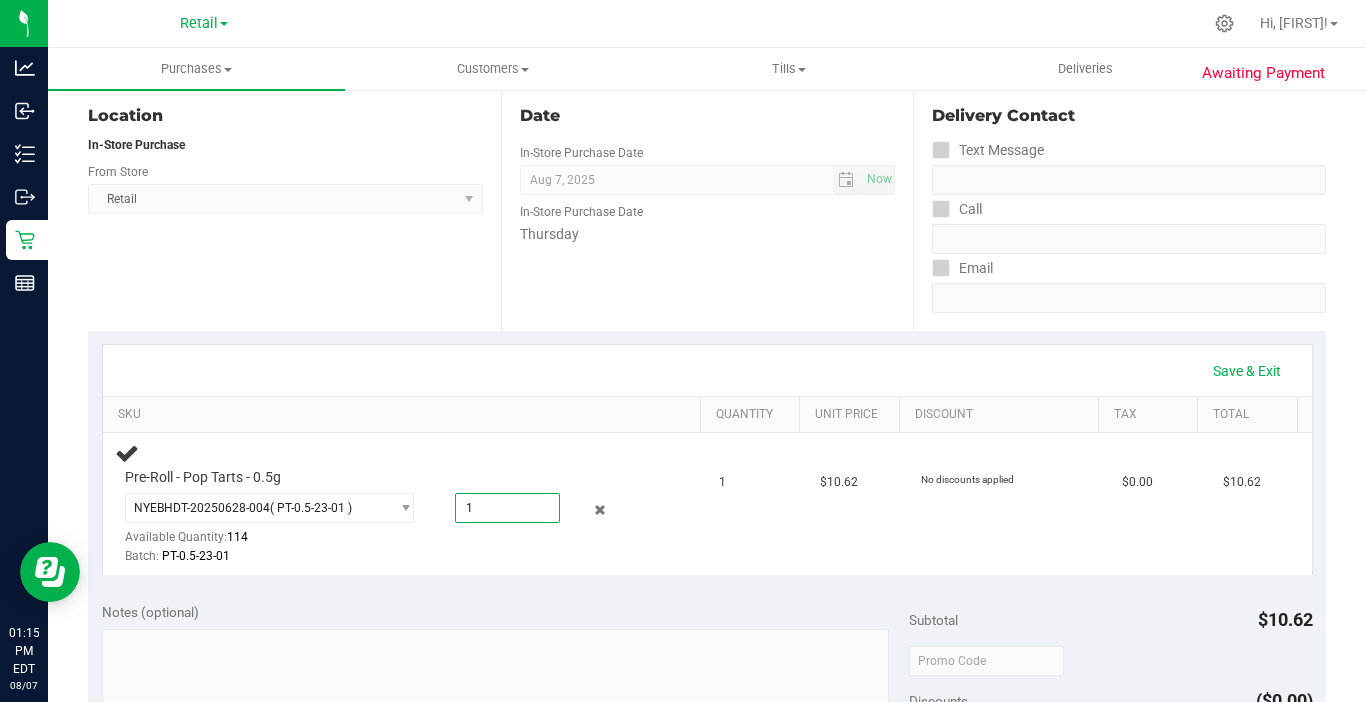 type on "1.0000" 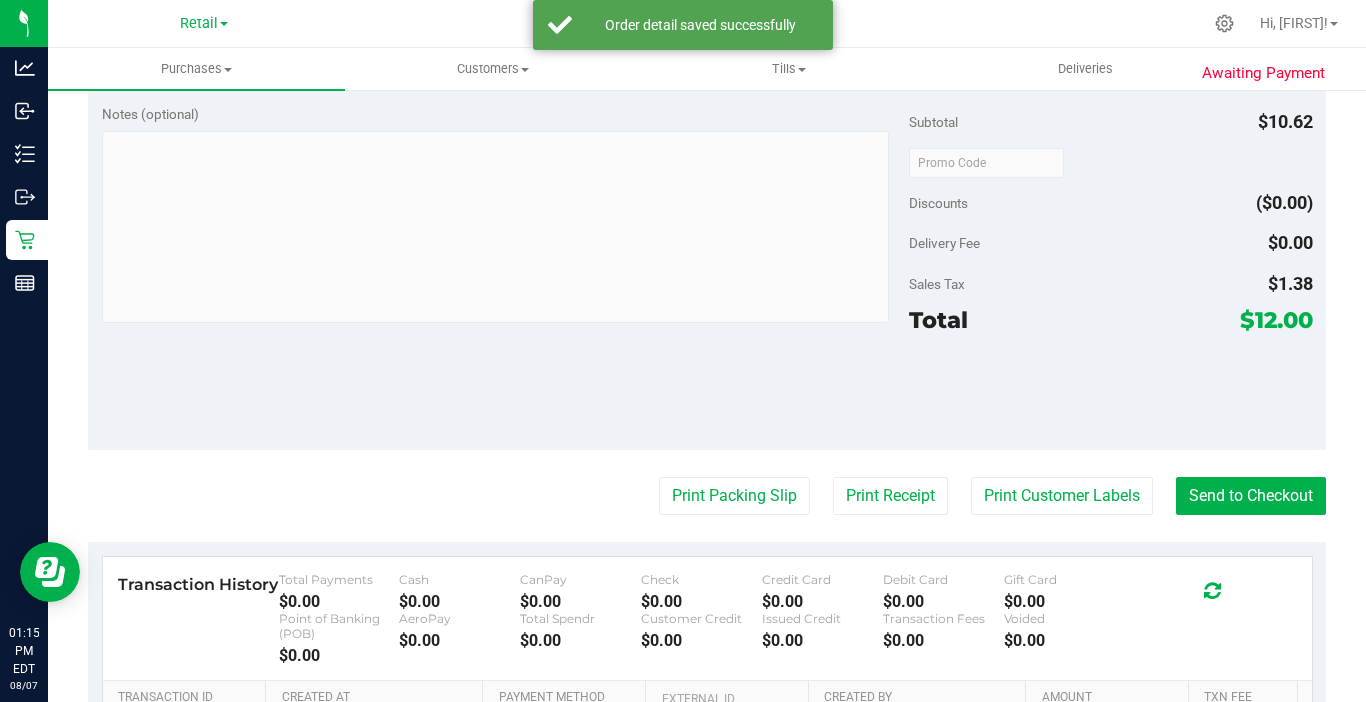 scroll, scrollTop: 700, scrollLeft: 0, axis: vertical 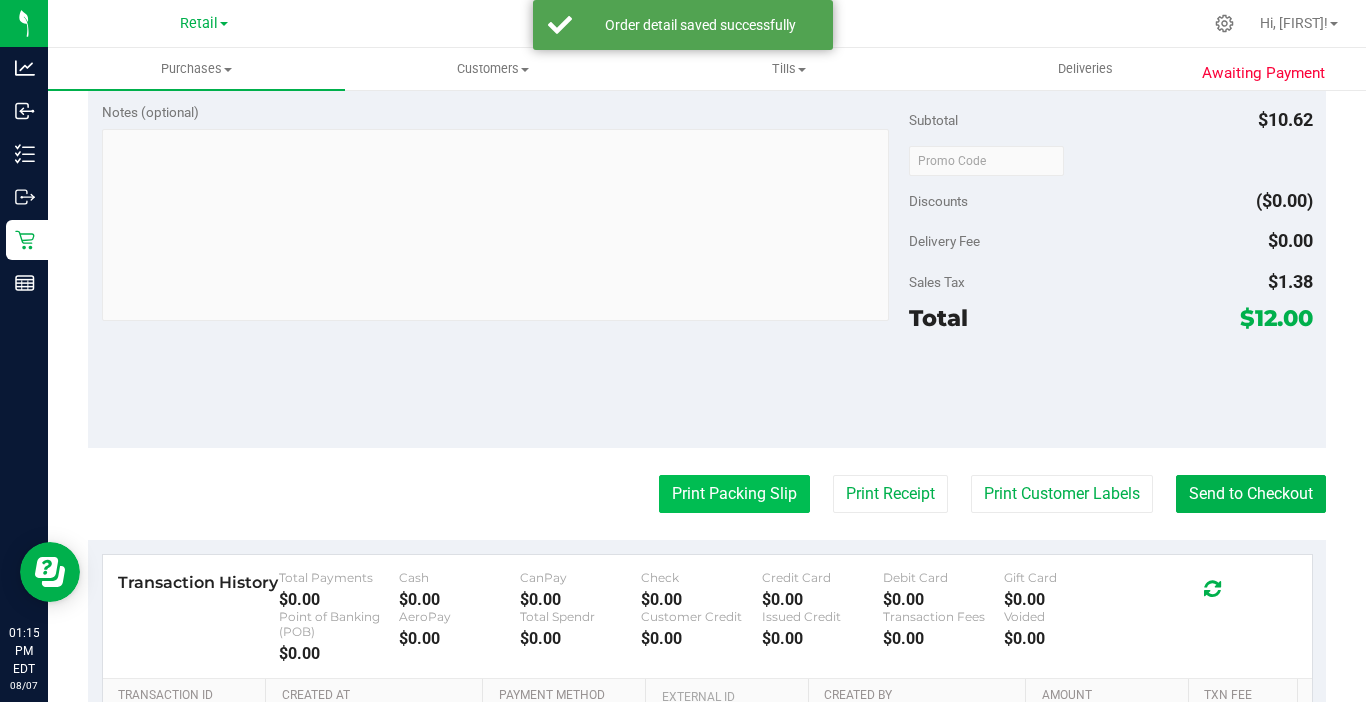 click on "Print Packing Slip" at bounding box center (734, 494) 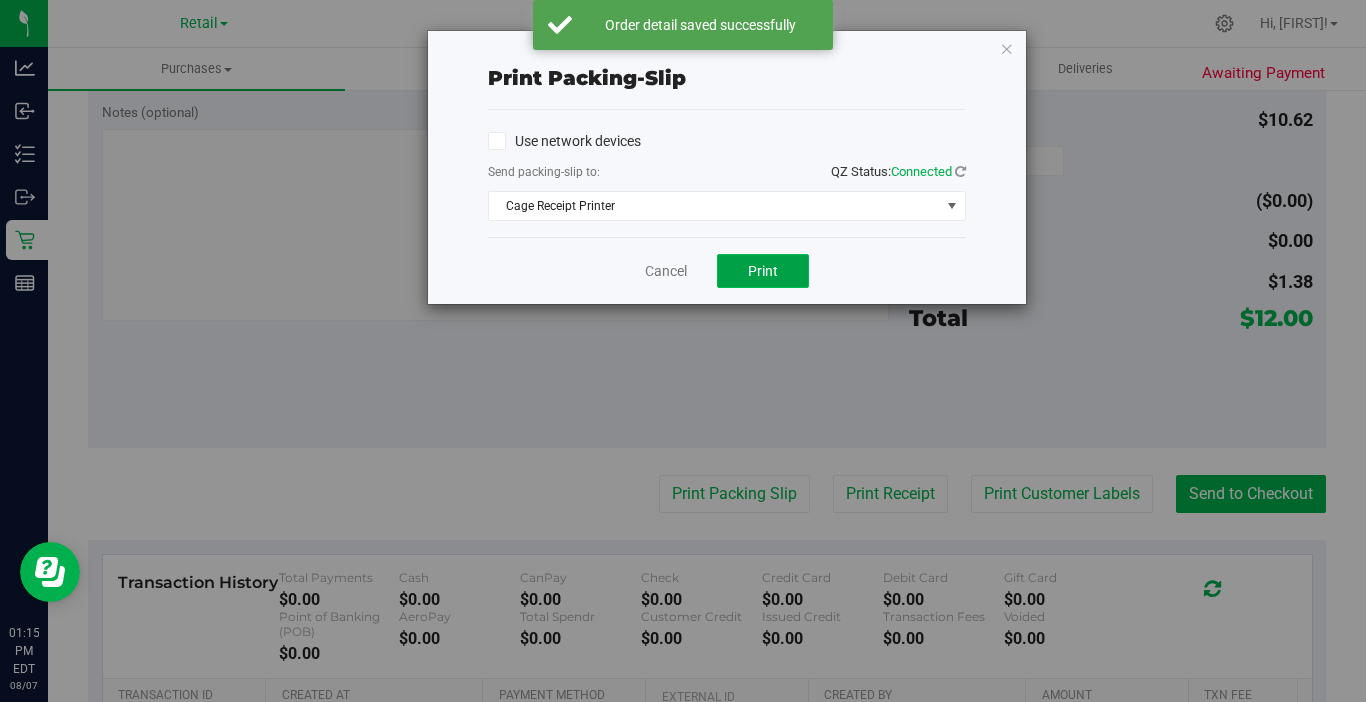click on "Print" at bounding box center [763, 271] 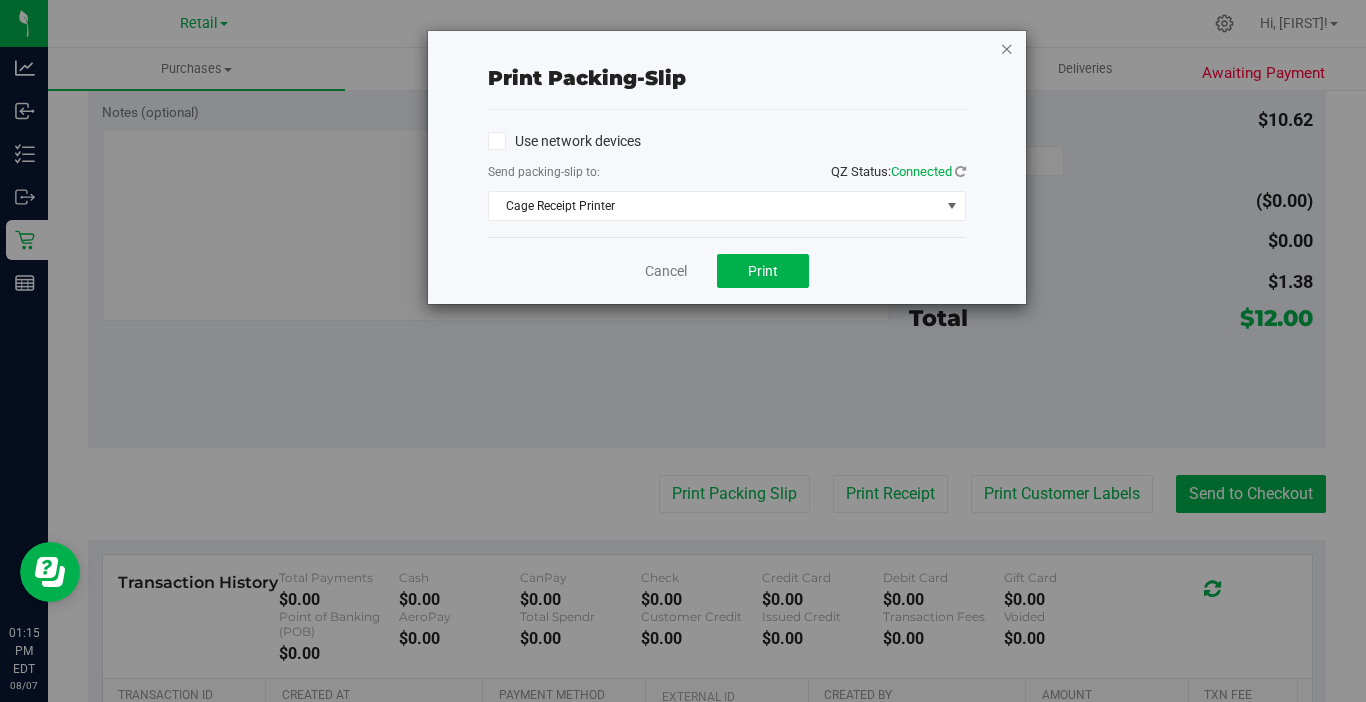 click at bounding box center (1007, 48) 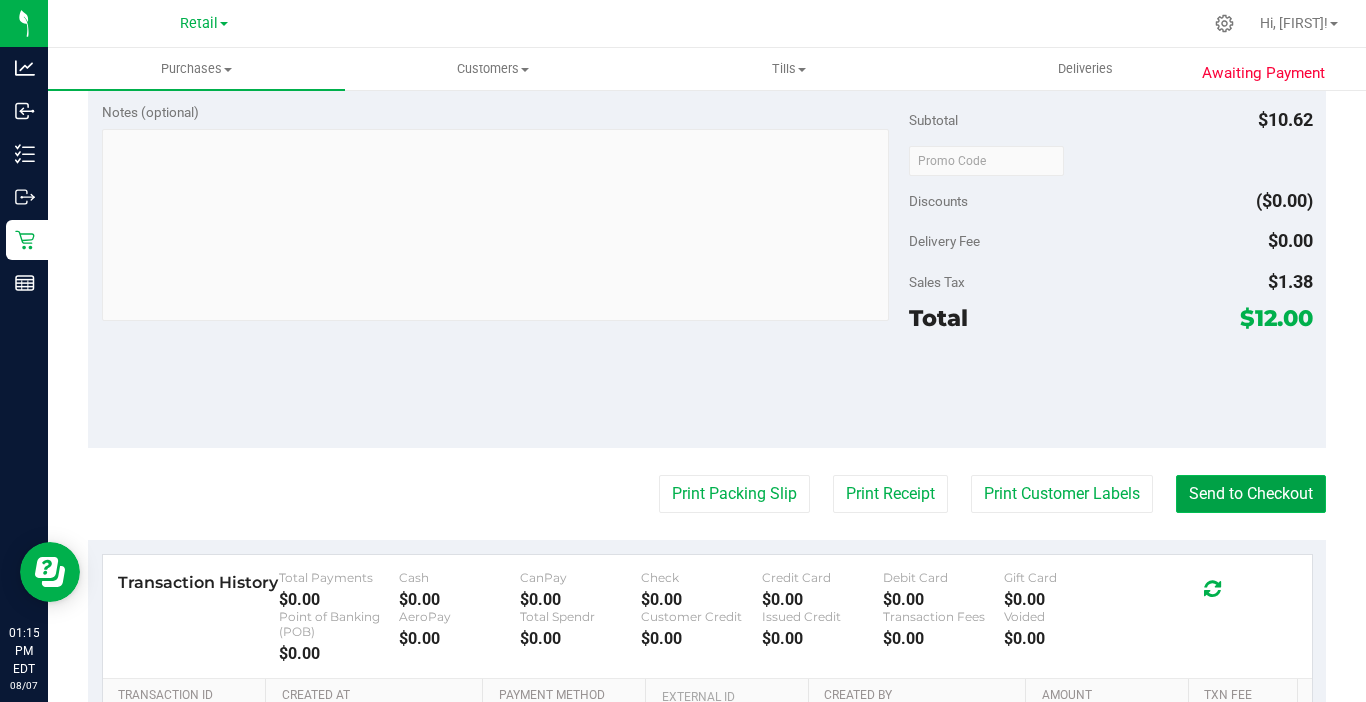 click on "Send to Checkout" at bounding box center [1251, 494] 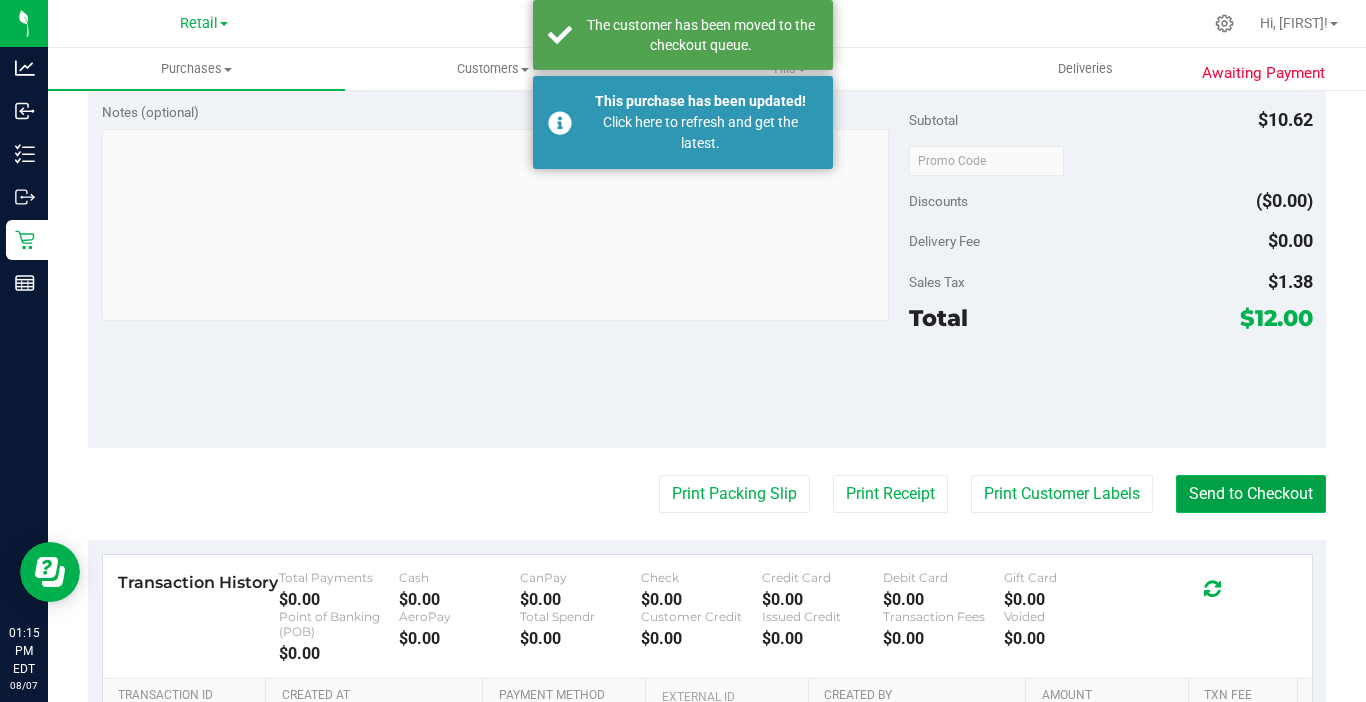 drag, startPoint x: 1140, startPoint y: 492, endPoint x: 1231, endPoint y: 483, distance: 91.44397 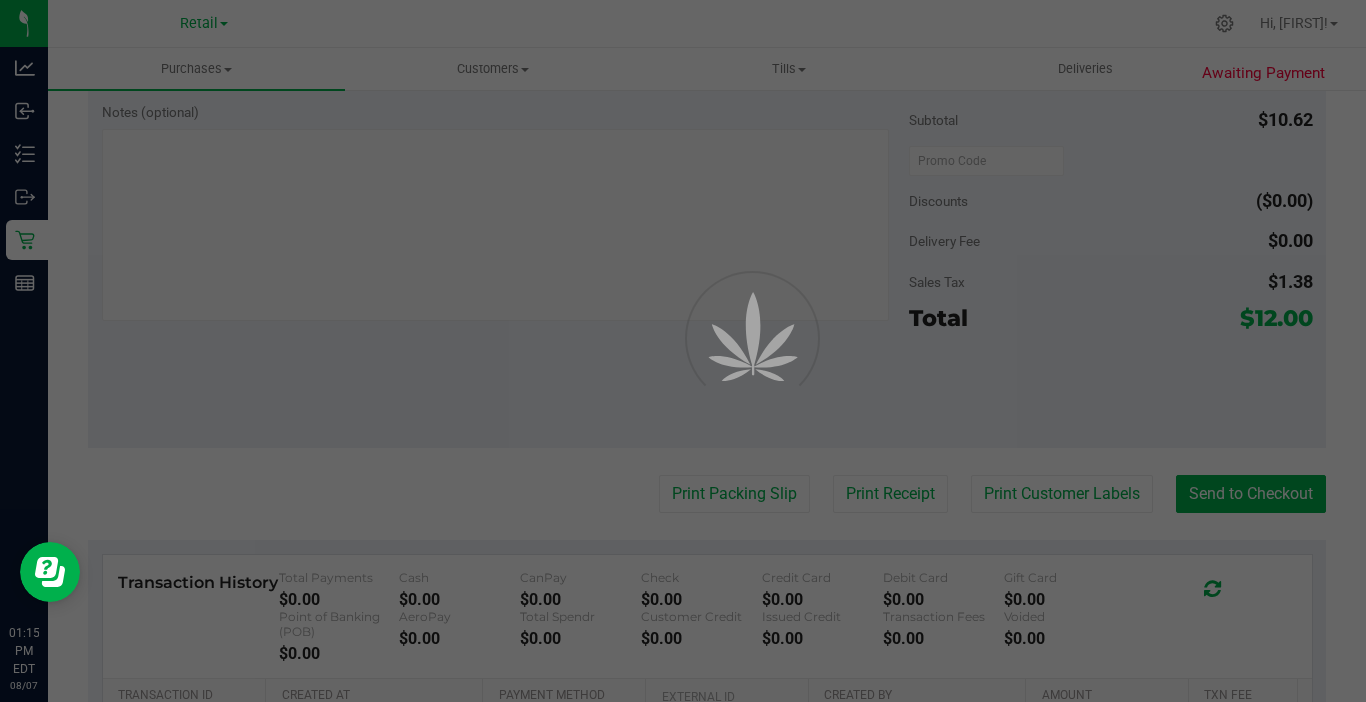 scroll, scrollTop: 0, scrollLeft: 0, axis: both 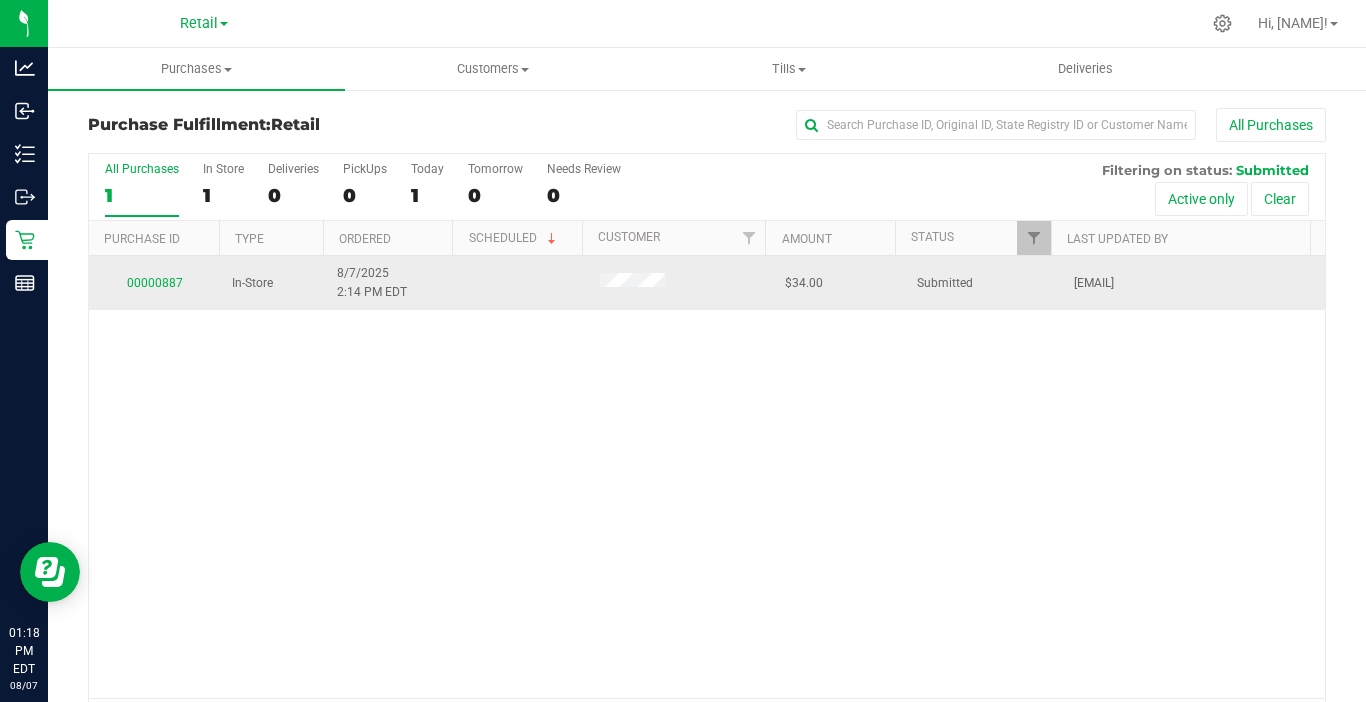 click on "00000887" at bounding box center [154, 283] 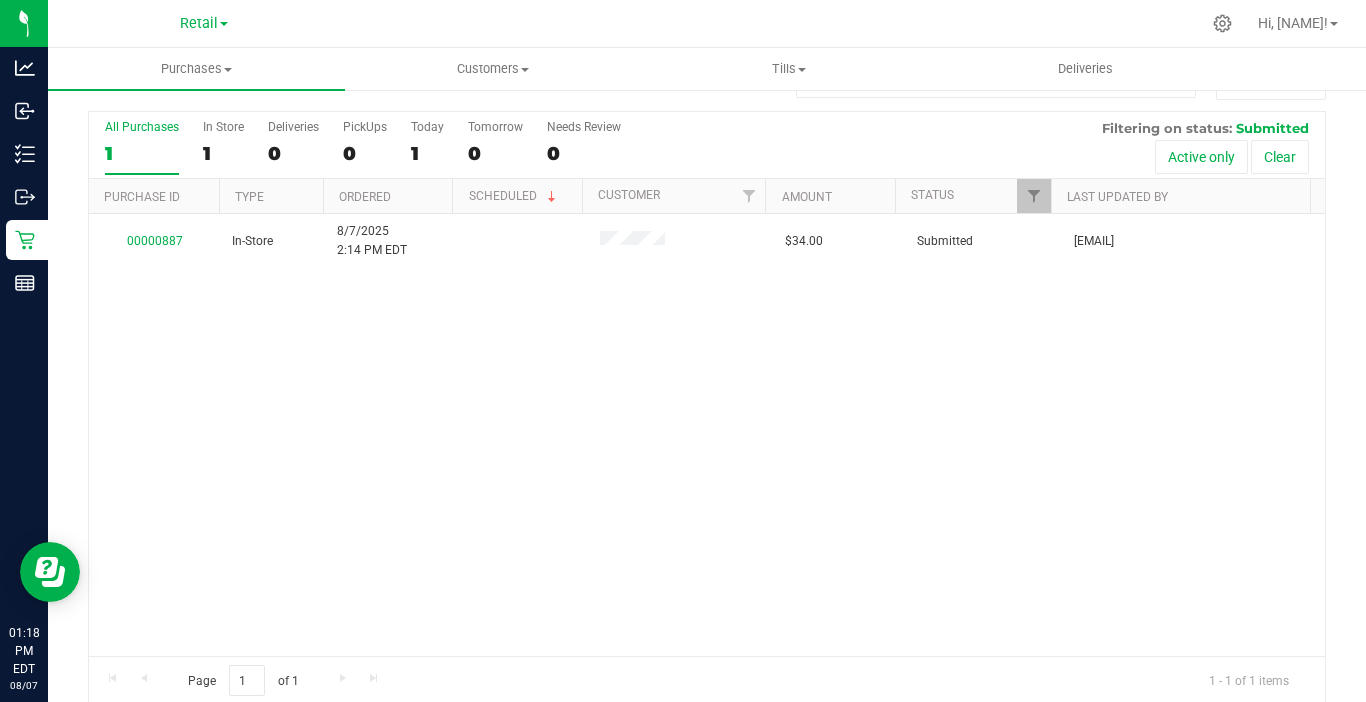 scroll, scrollTop: 65, scrollLeft: 0, axis: vertical 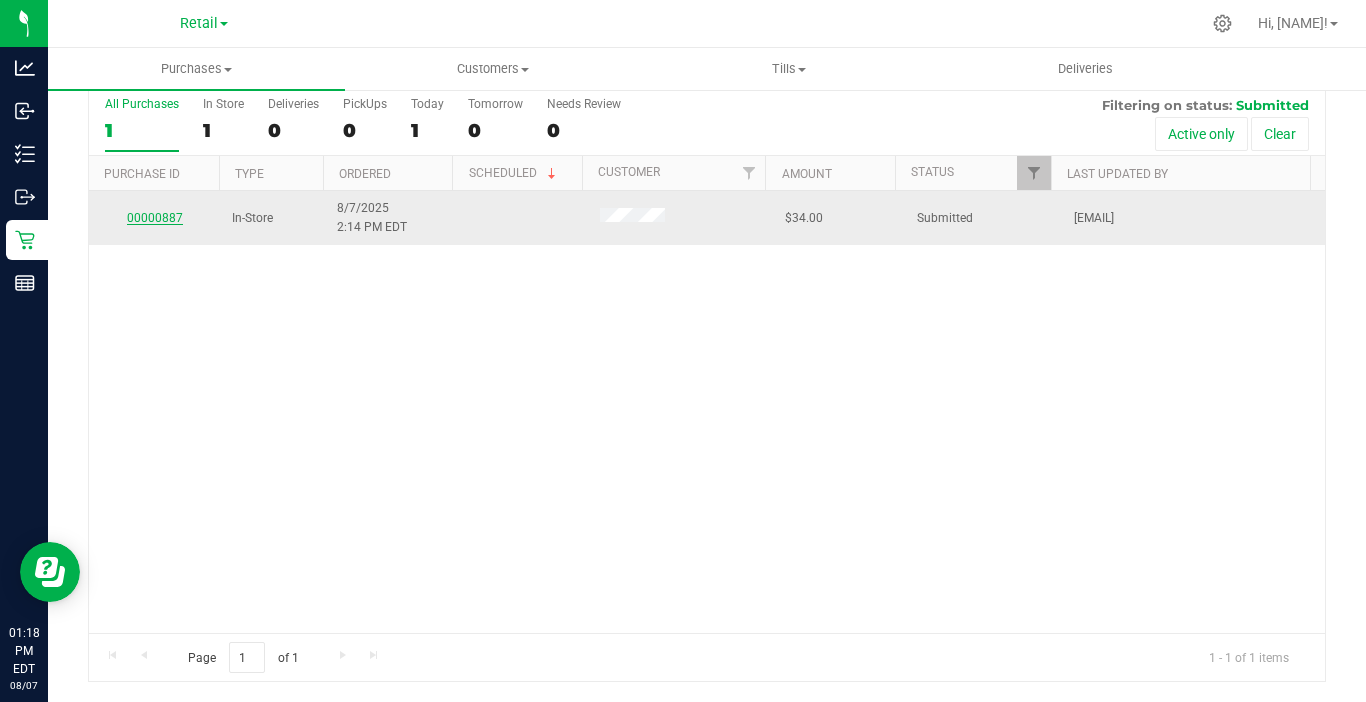 click on "00000887" at bounding box center [155, 218] 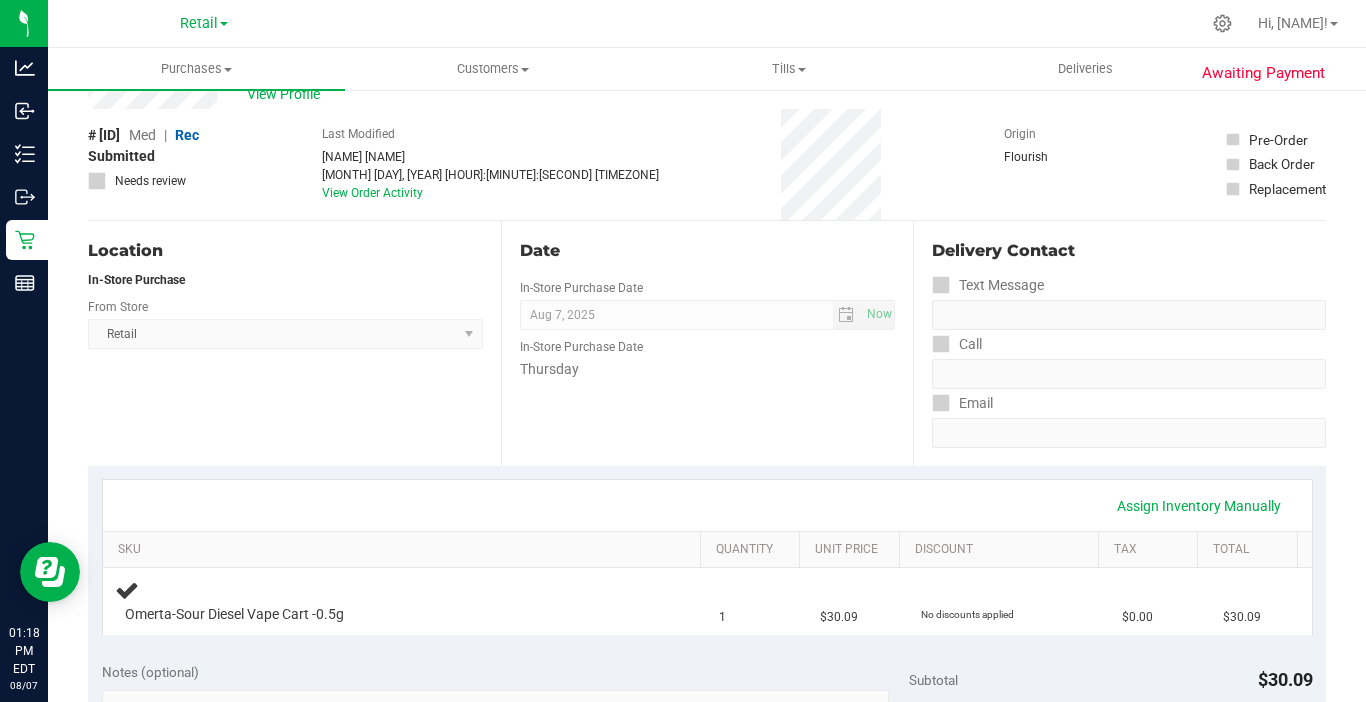 scroll, scrollTop: 265, scrollLeft: 0, axis: vertical 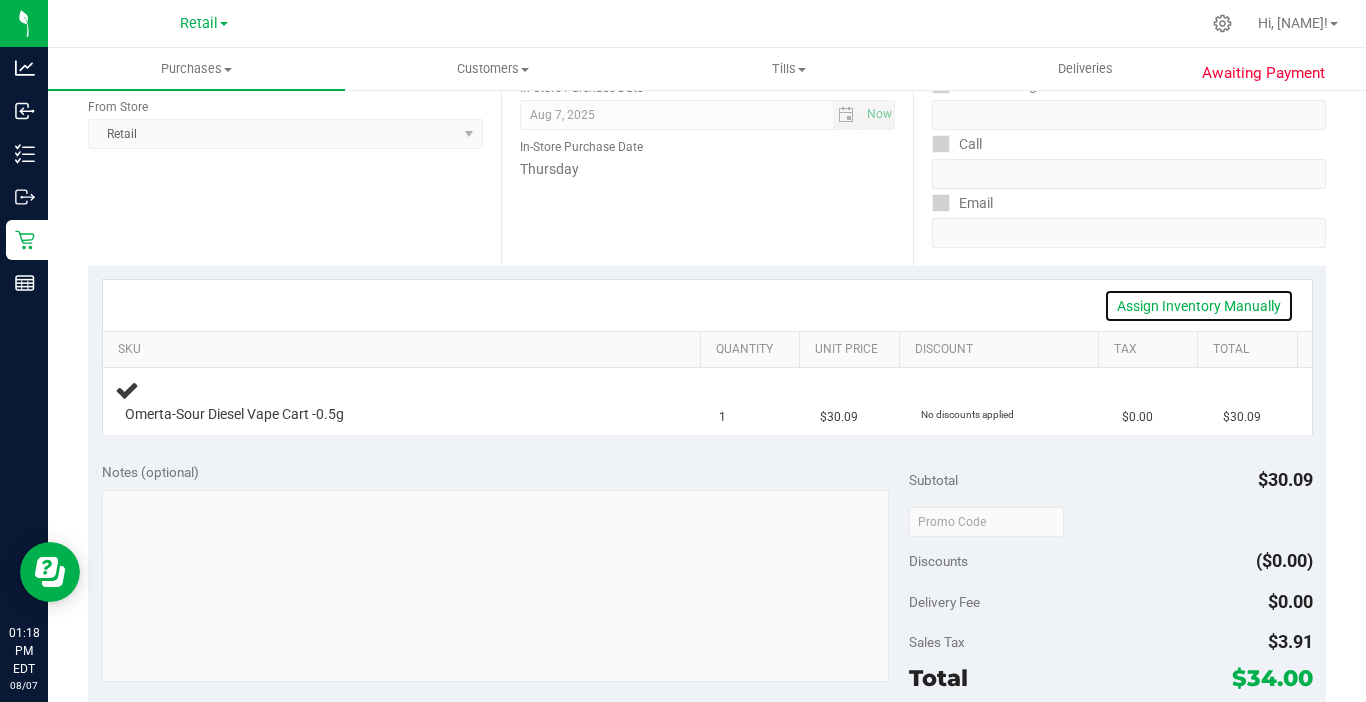 click on "Assign Inventory Manually" at bounding box center (1199, 306) 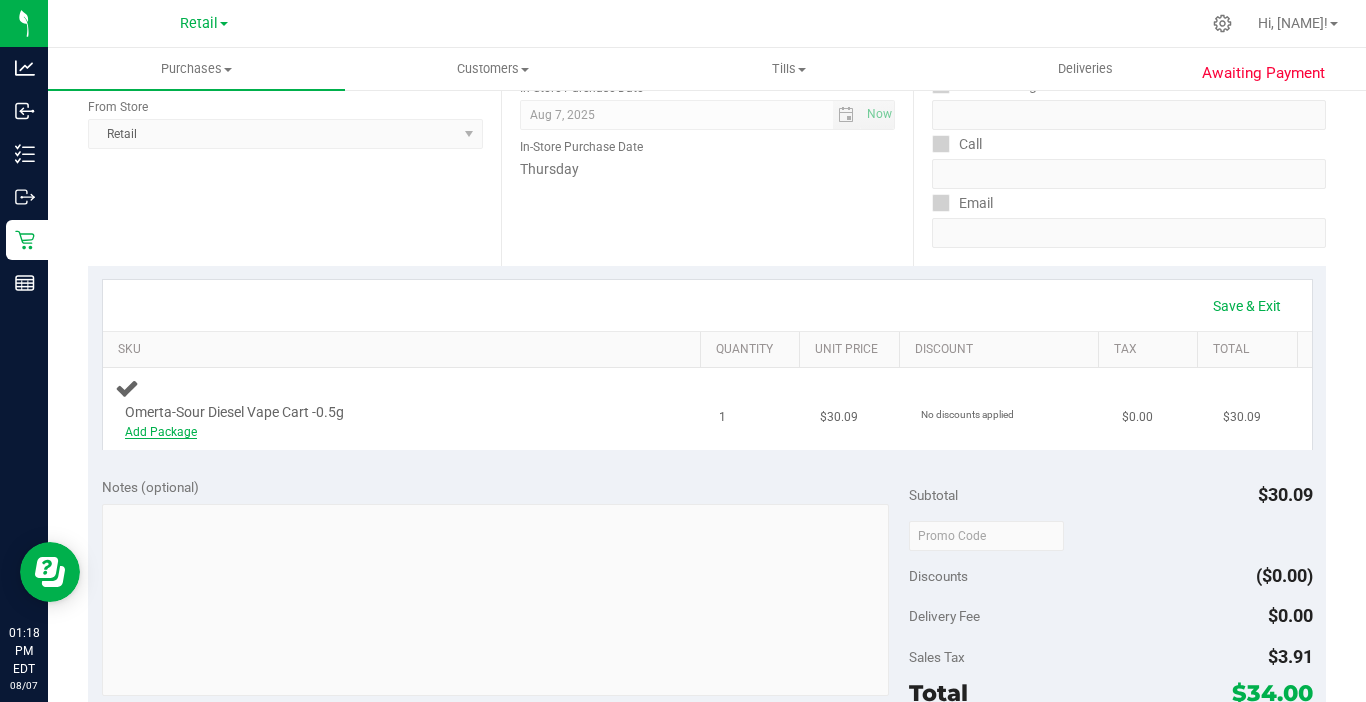 click on "Add Package" at bounding box center [161, 432] 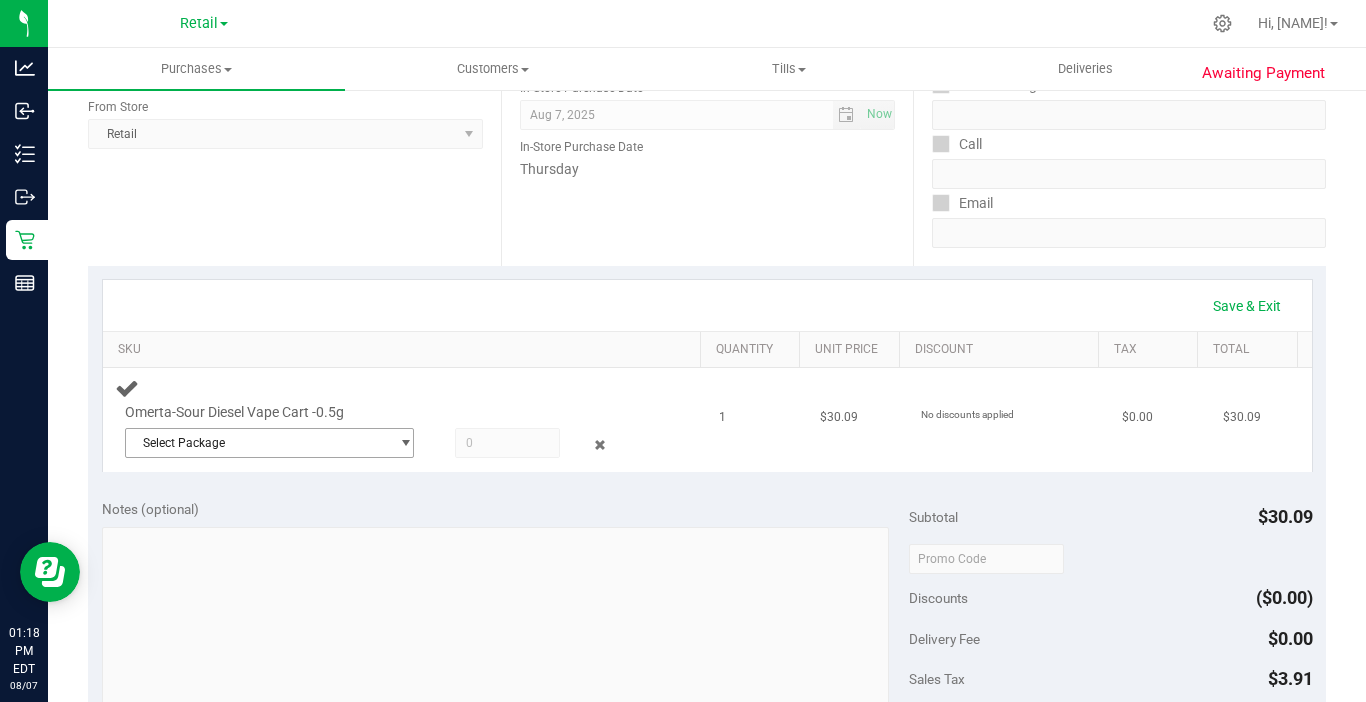 click on "Select Package" at bounding box center (257, 443) 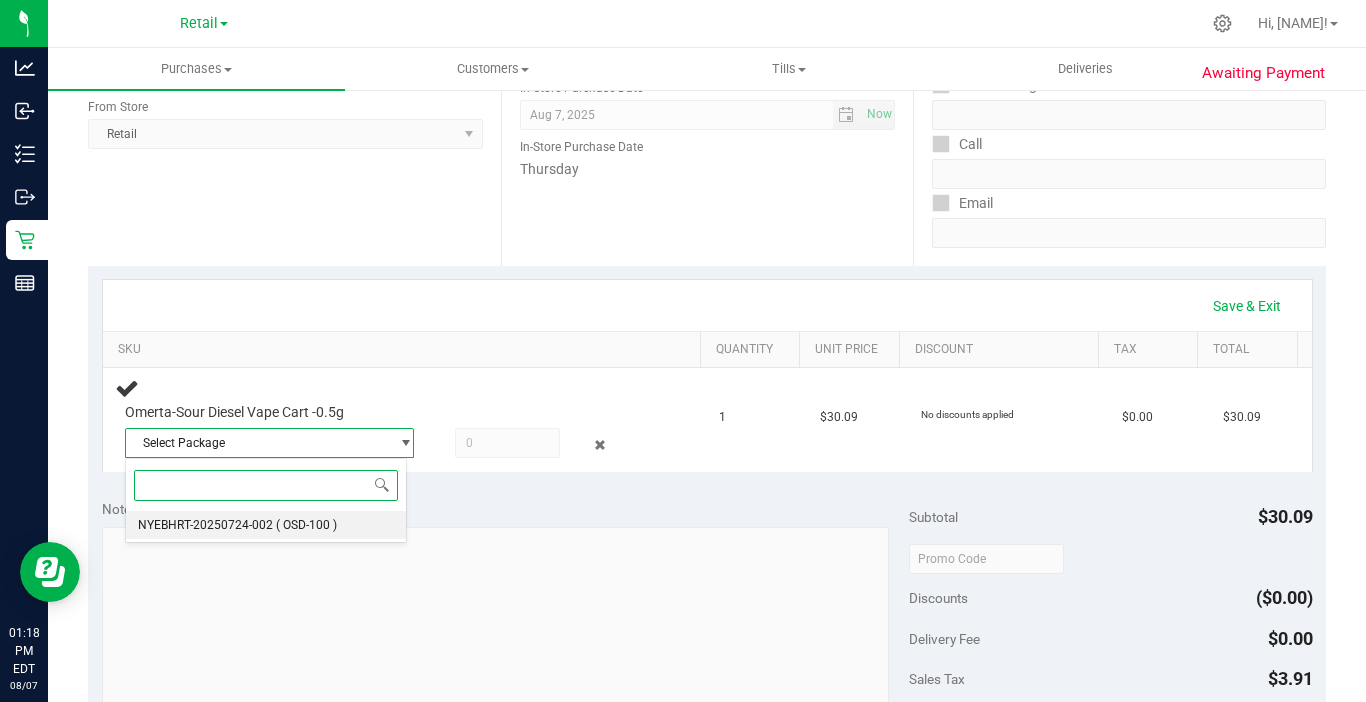 click on "NYEBHRT-20250724-002
(
OSD-100
)" at bounding box center [266, 525] 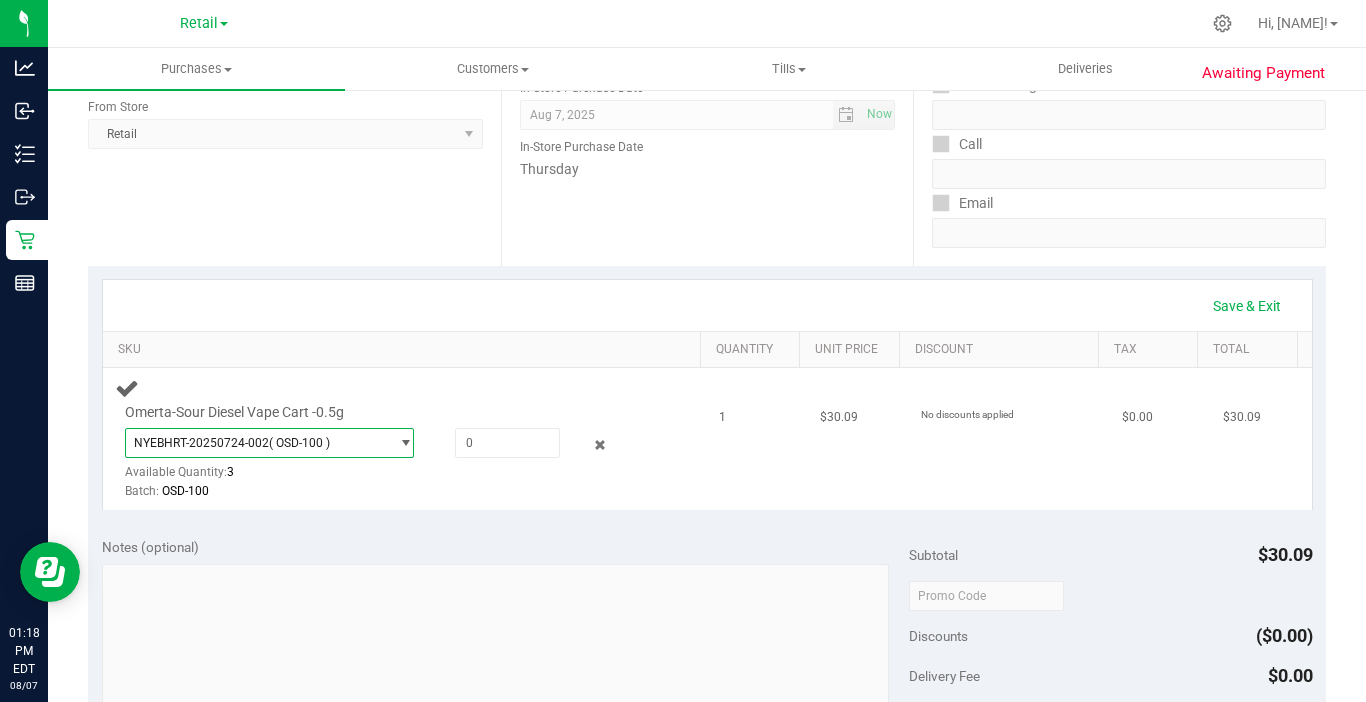 click on "Omerta-Sour Diesel Vape Cart -0.5g
[ID]-[DATE]-[ID]
(
[ID]
)
[ID]-[DATE]-[ID]
Available Quantity:  3
Batch:
[ID]" at bounding box center [381, 452] 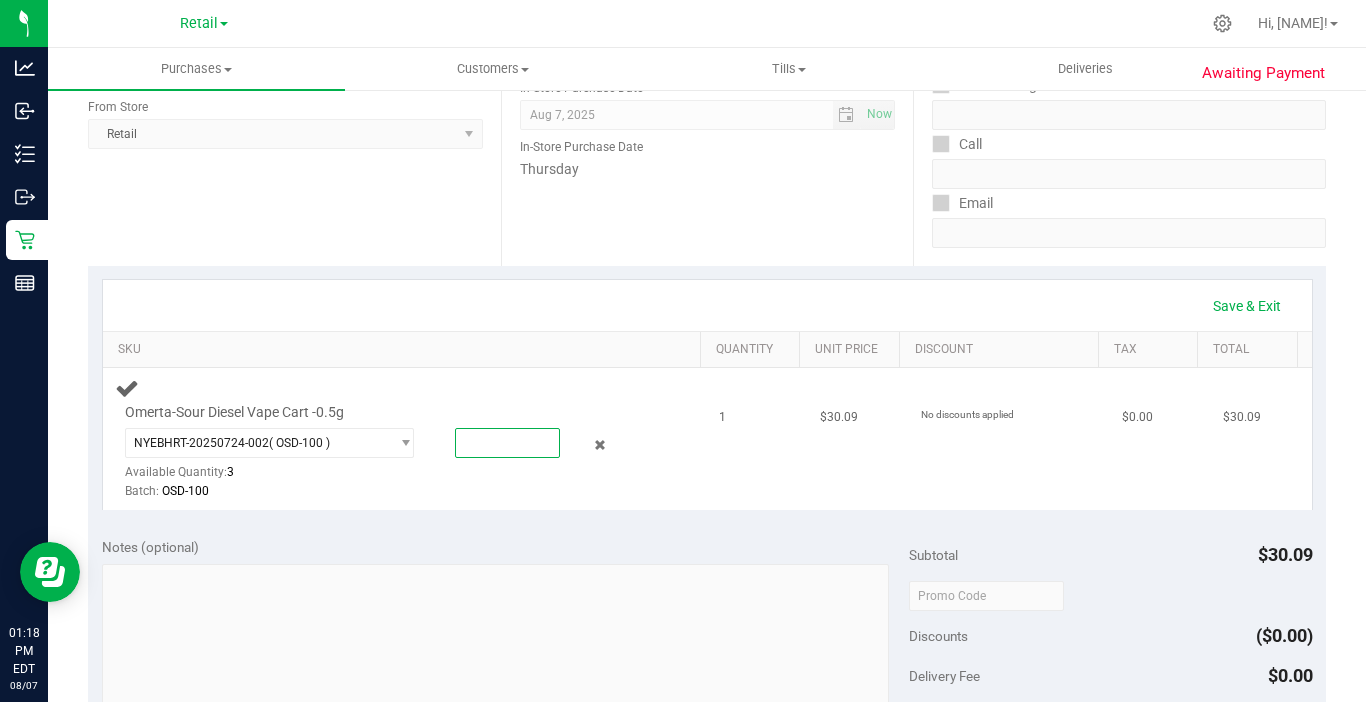 click at bounding box center [507, 443] 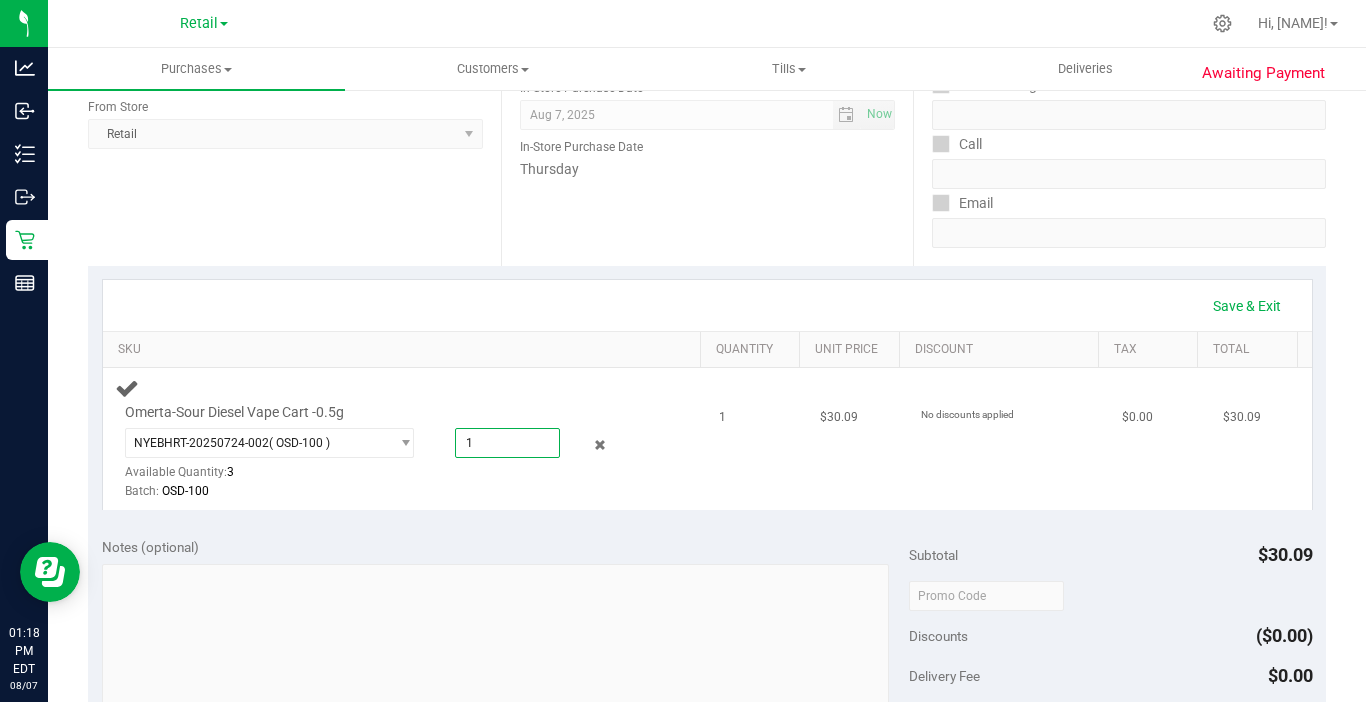 type on "1.0000" 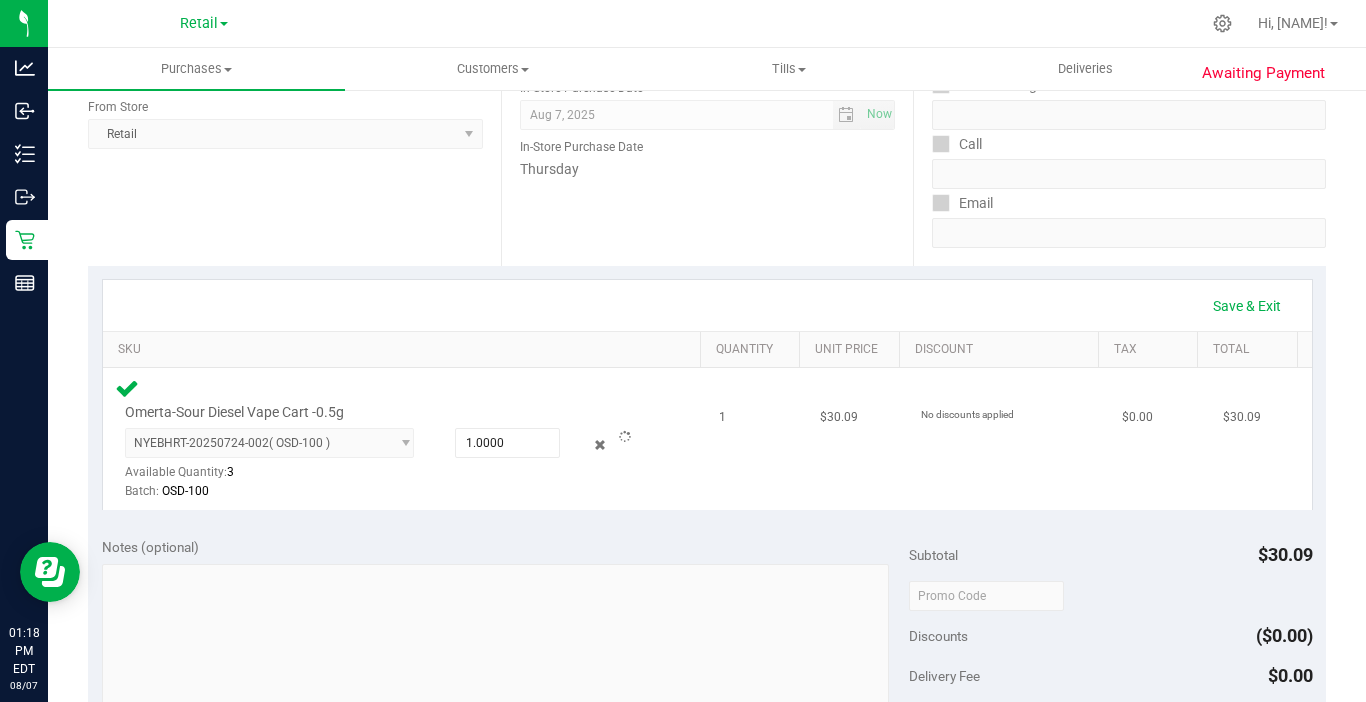 click on "Omerta-Sour Diesel Vape Cart -0.5g
[ID]-[DATE]-[ID]
(
[ID]
)
[ID]-[DATE]-[ID]
Available Quantity:  3
1.0000 1
Batch:" at bounding box center (405, 439) 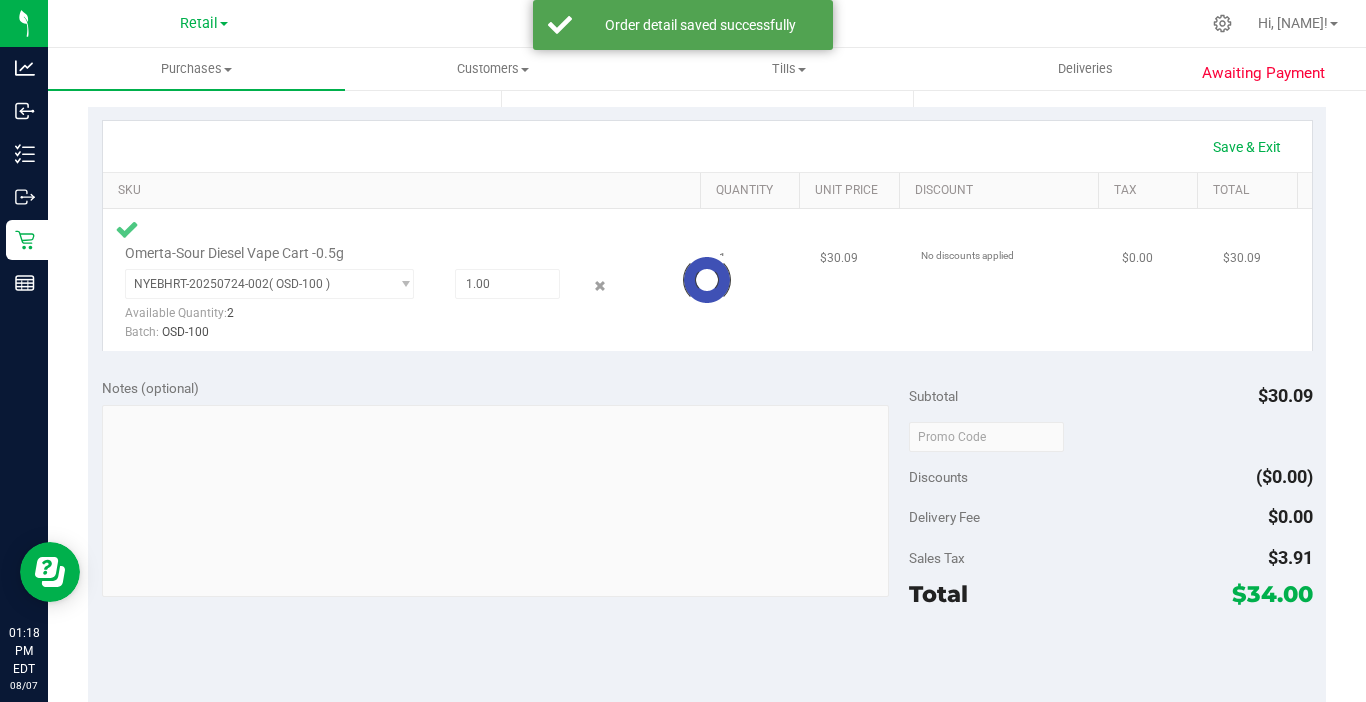 scroll, scrollTop: 665, scrollLeft: 0, axis: vertical 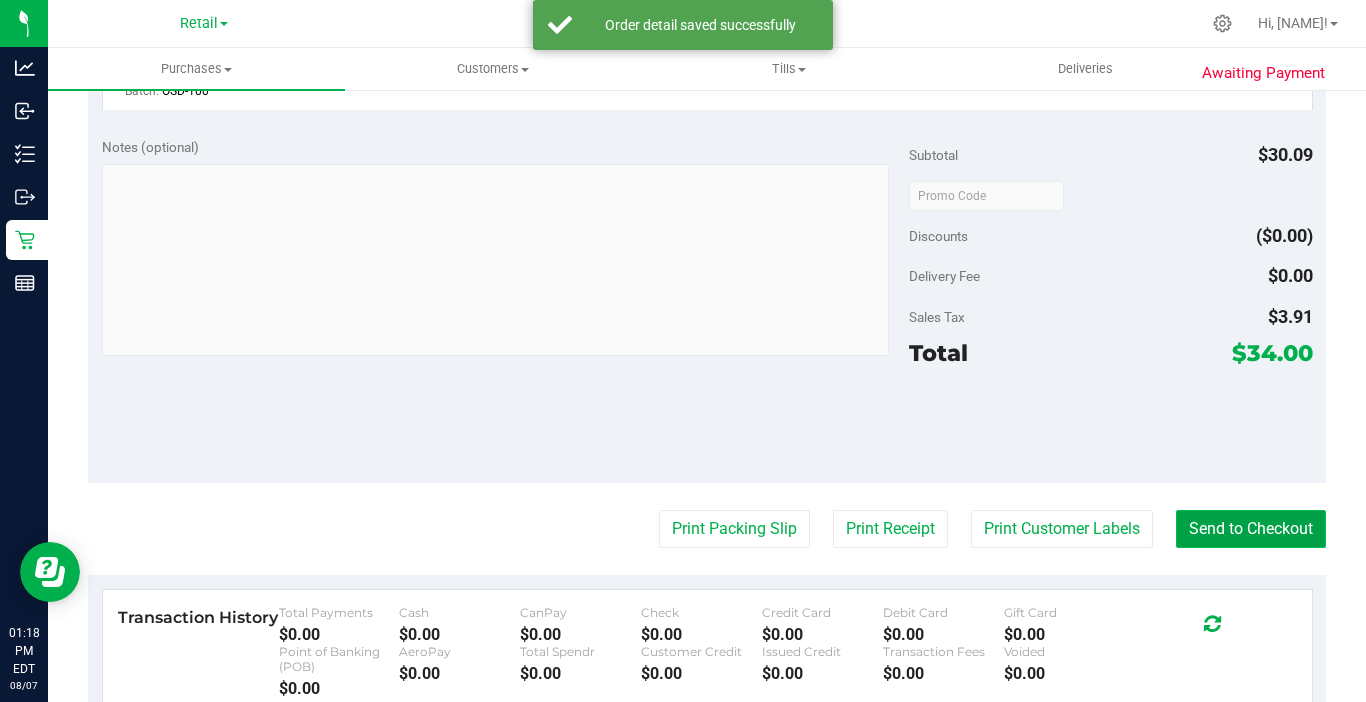 click on "Send to Checkout" at bounding box center [1251, 529] 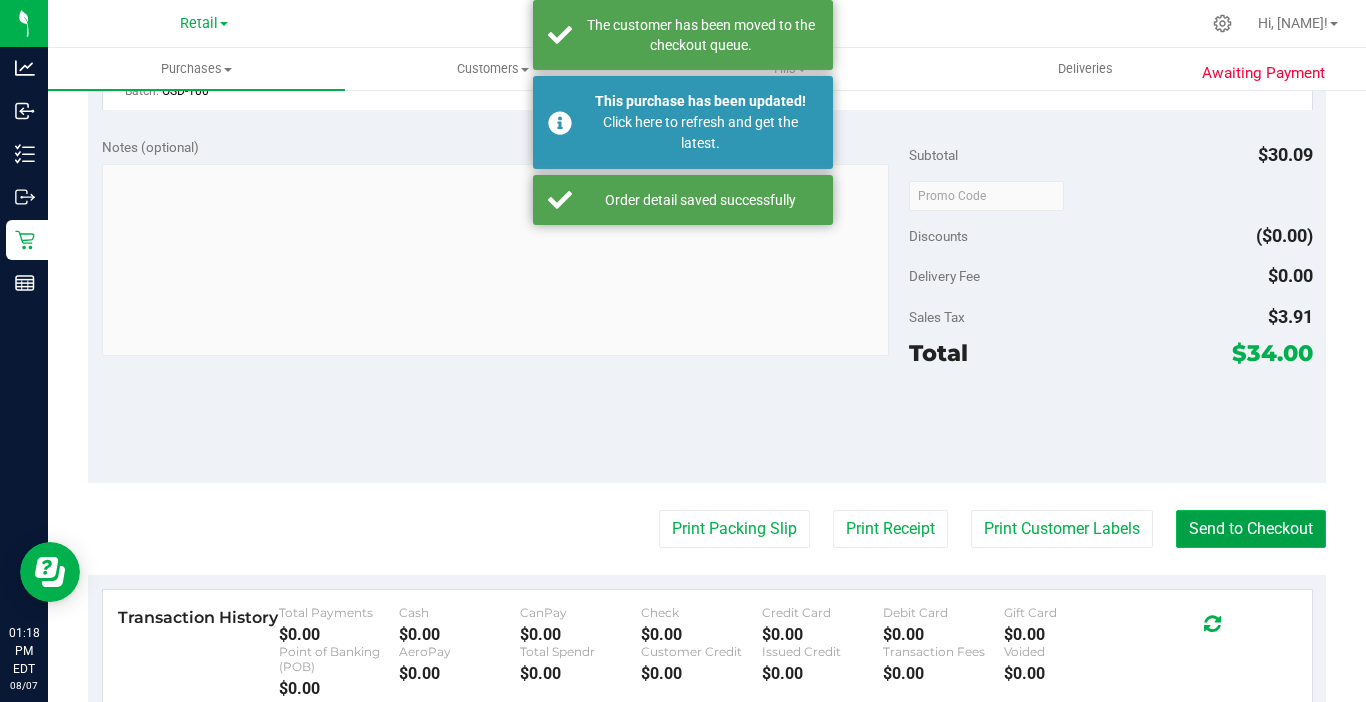 click on "Send to Checkout" at bounding box center [1251, 529] 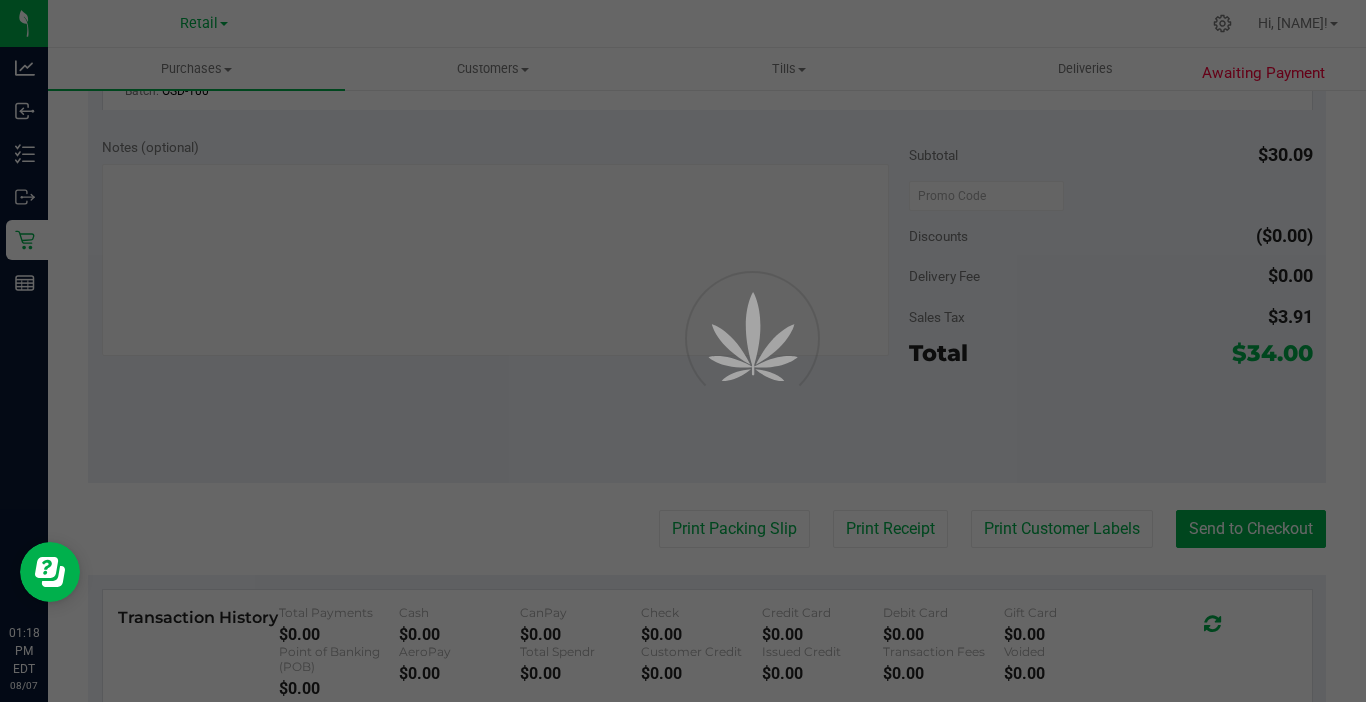 scroll, scrollTop: 0, scrollLeft: 0, axis: both 